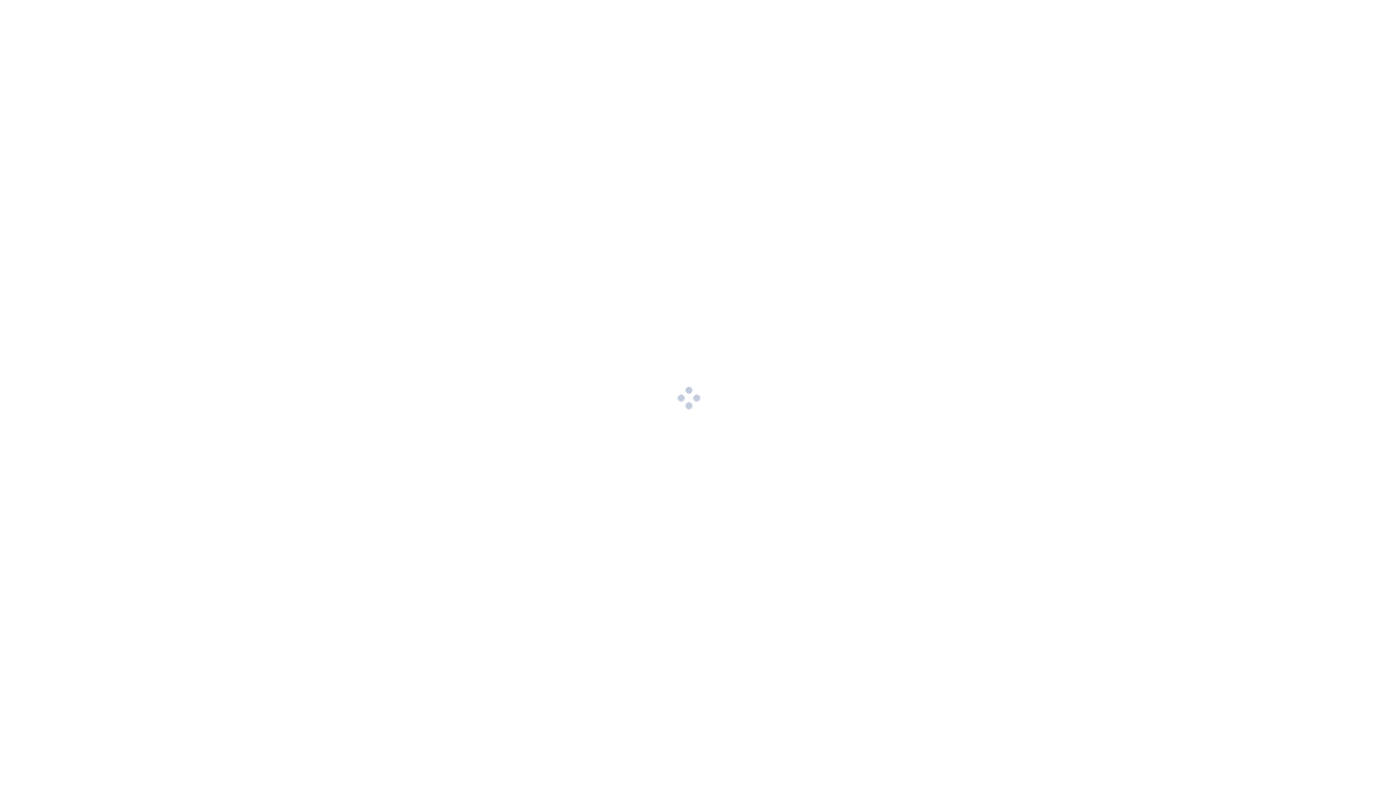 scroll, scrollTop: 0, scrollLeft: 0, axis: both 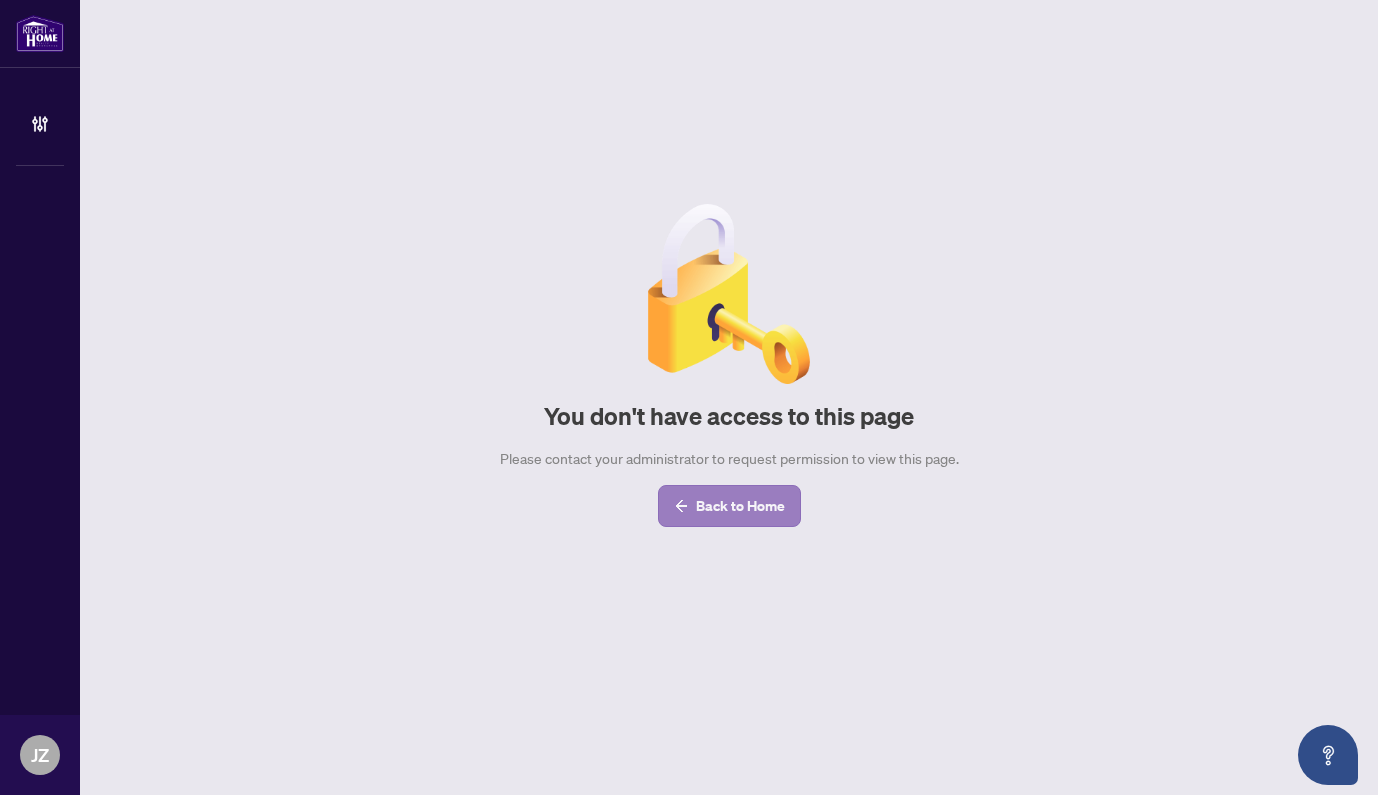 click on "Back to Home" at bounding box center [740, 506] 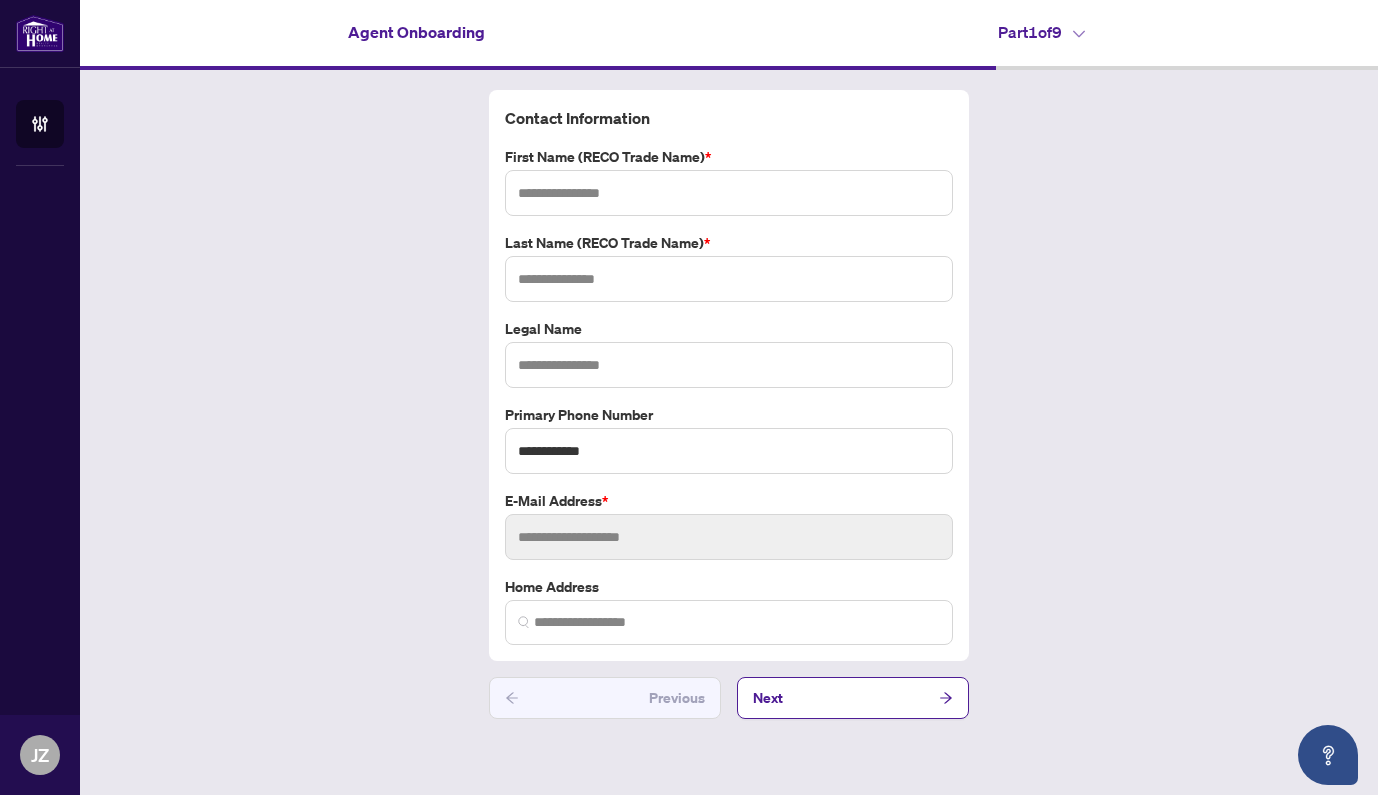 type on "*****" 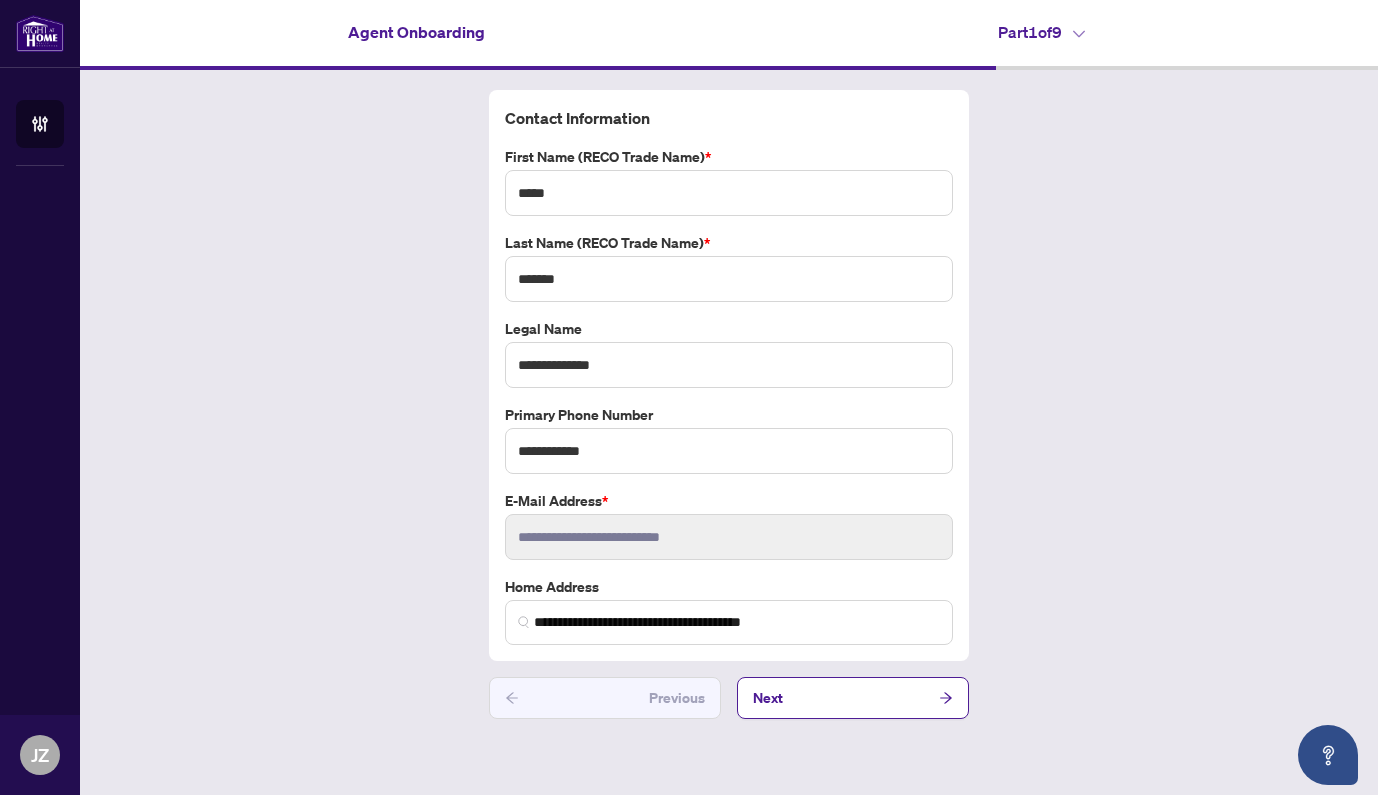 scroll, scrollTop: 0, scrollLeft: 0, axis: both 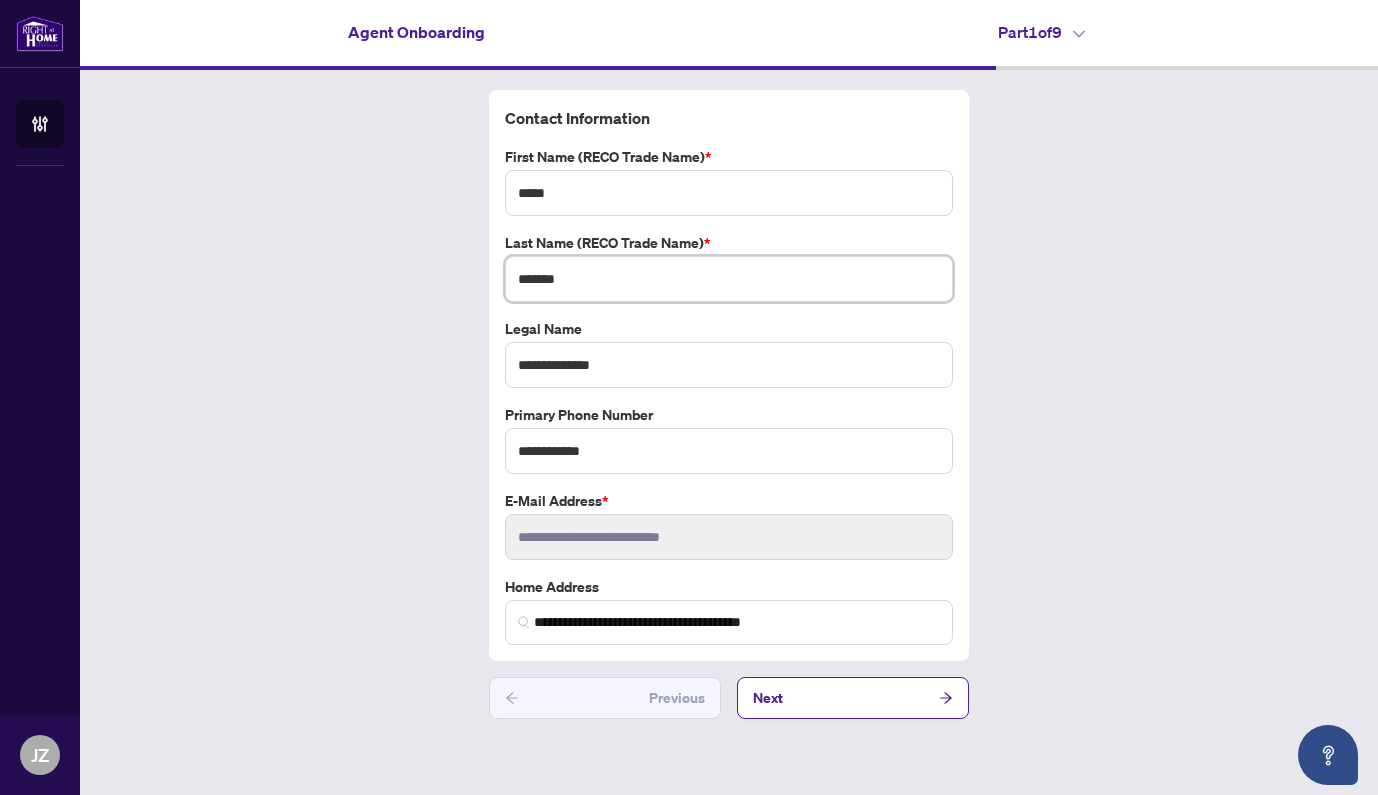 drag, startPoint x: 567, startPoint y: 273, endPoint x: 457, endPoint y: 265, distance: 110.29053 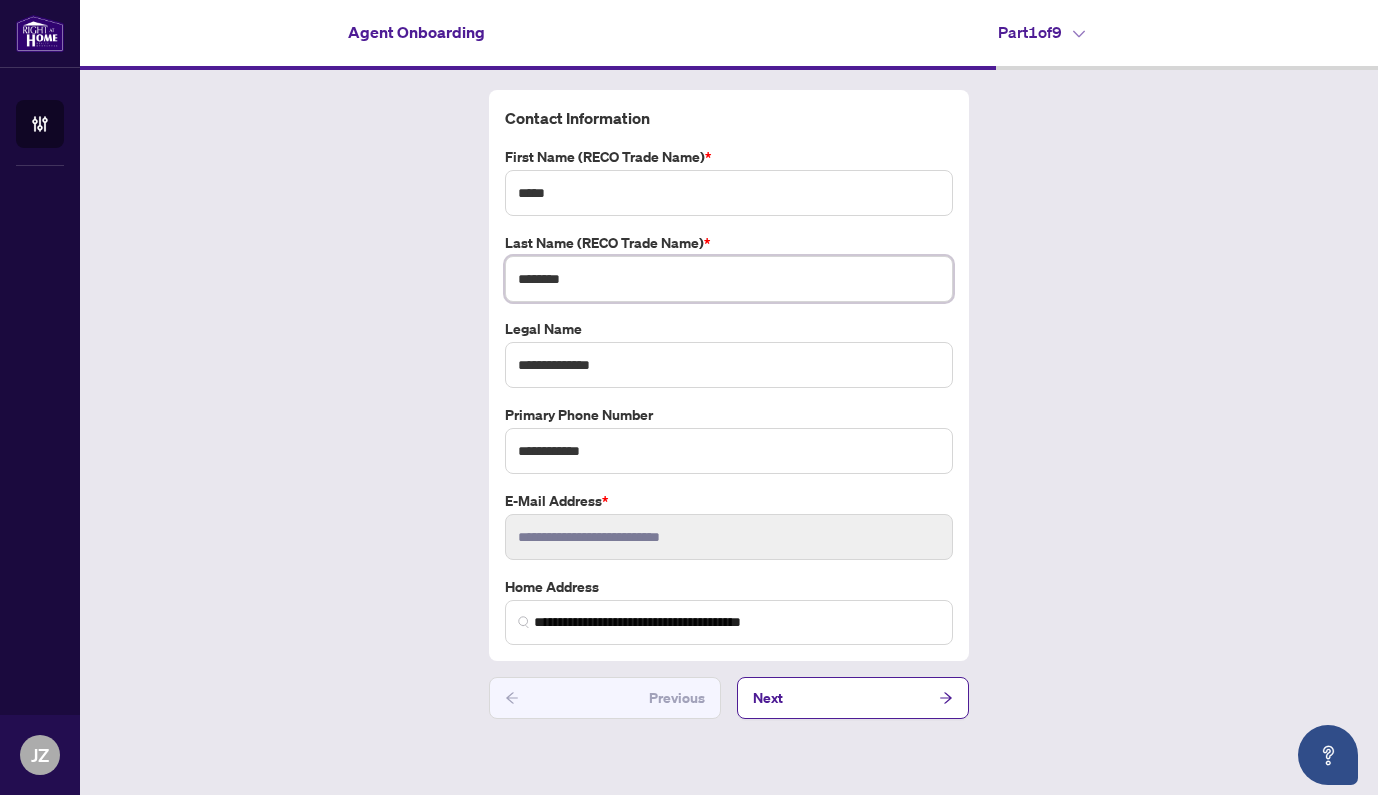 type on "********" 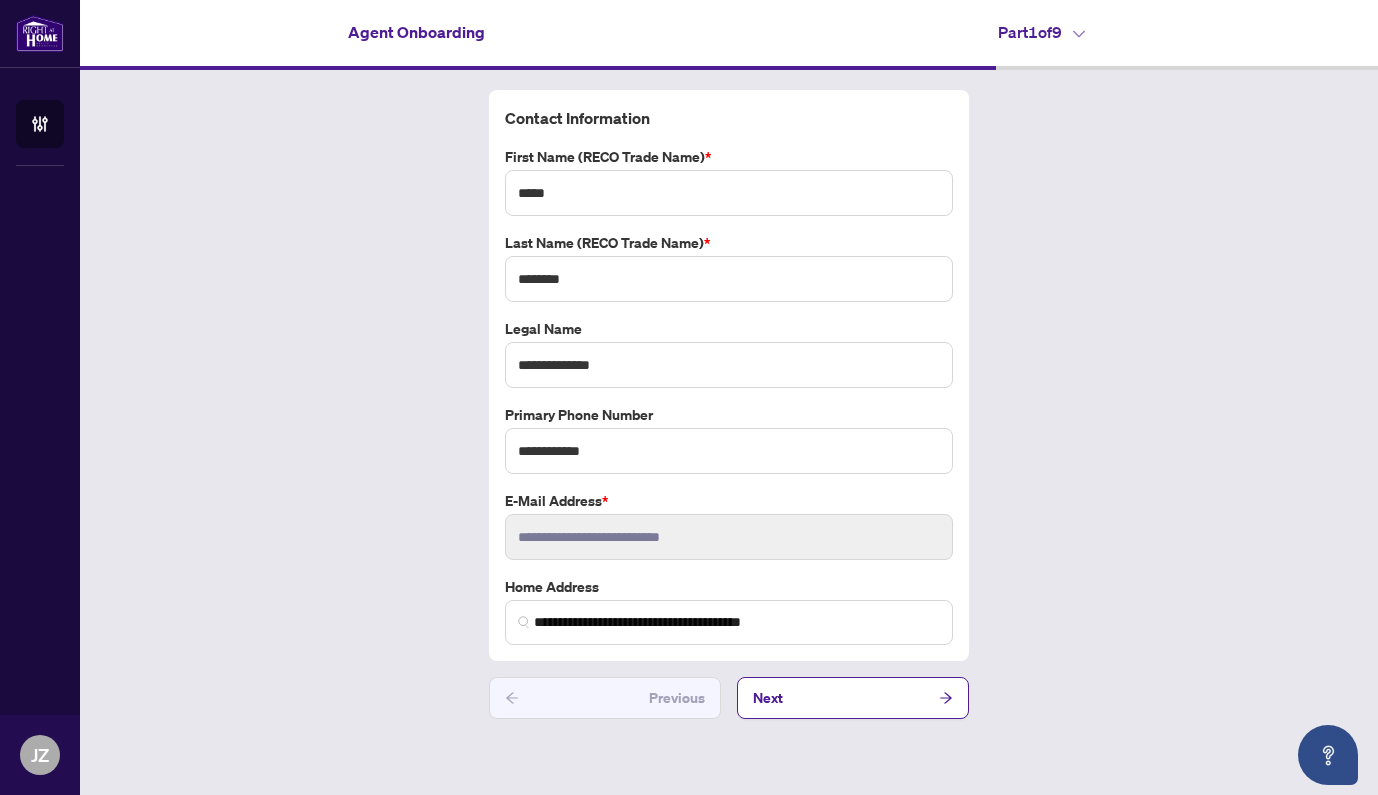 click on "Contact Information First Name (RECO Trade Name) * [LAST] Last Name (RECO Trade Name) * [LAST] Legal Name * [LAST] Primary Phone Number * [PHONE] E-mail Address * [EMAIL] Home Address * [ADDRESS] Previous Next" at bounding box center [729, 404] 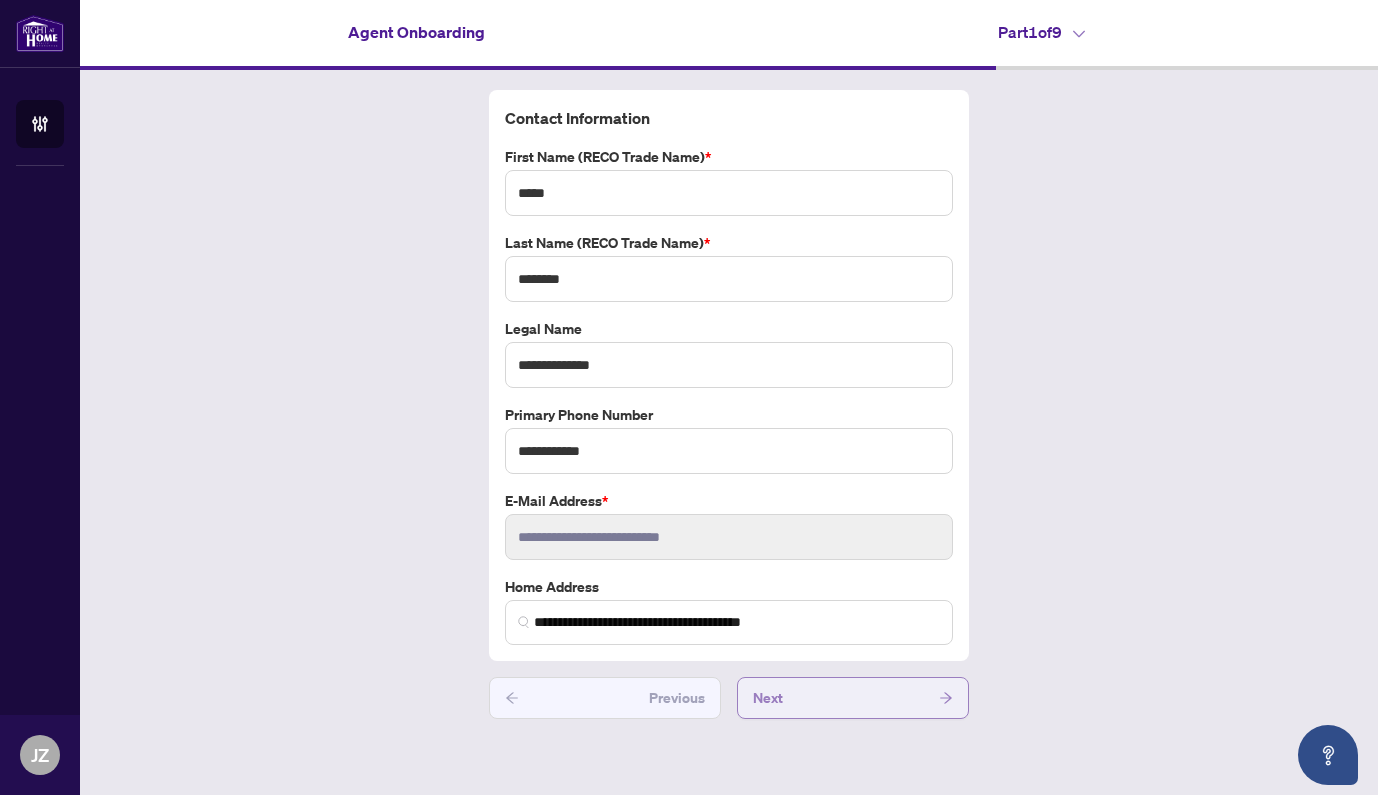 click on "Next" at bounding box center [853, 698] 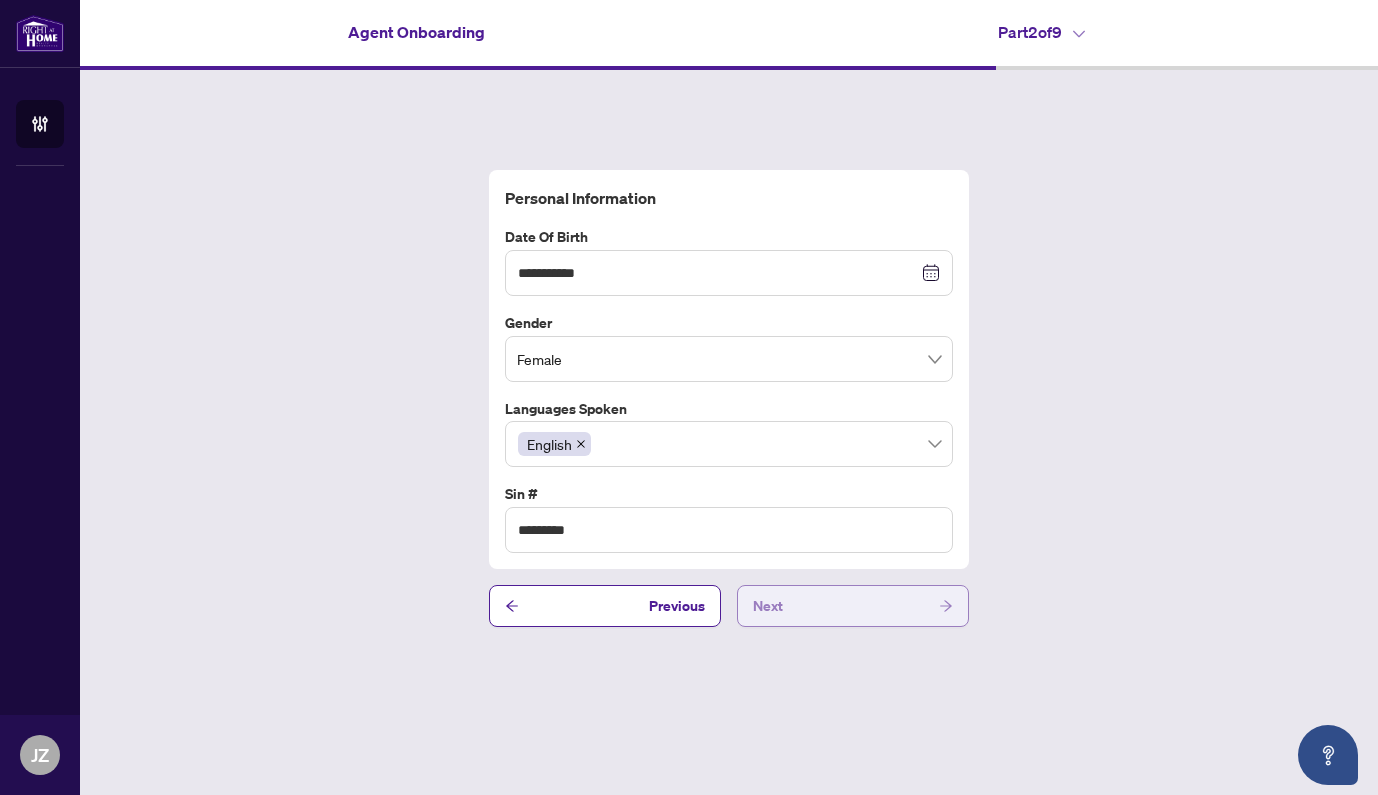 click on "Next" at bounding box center [853, 606] 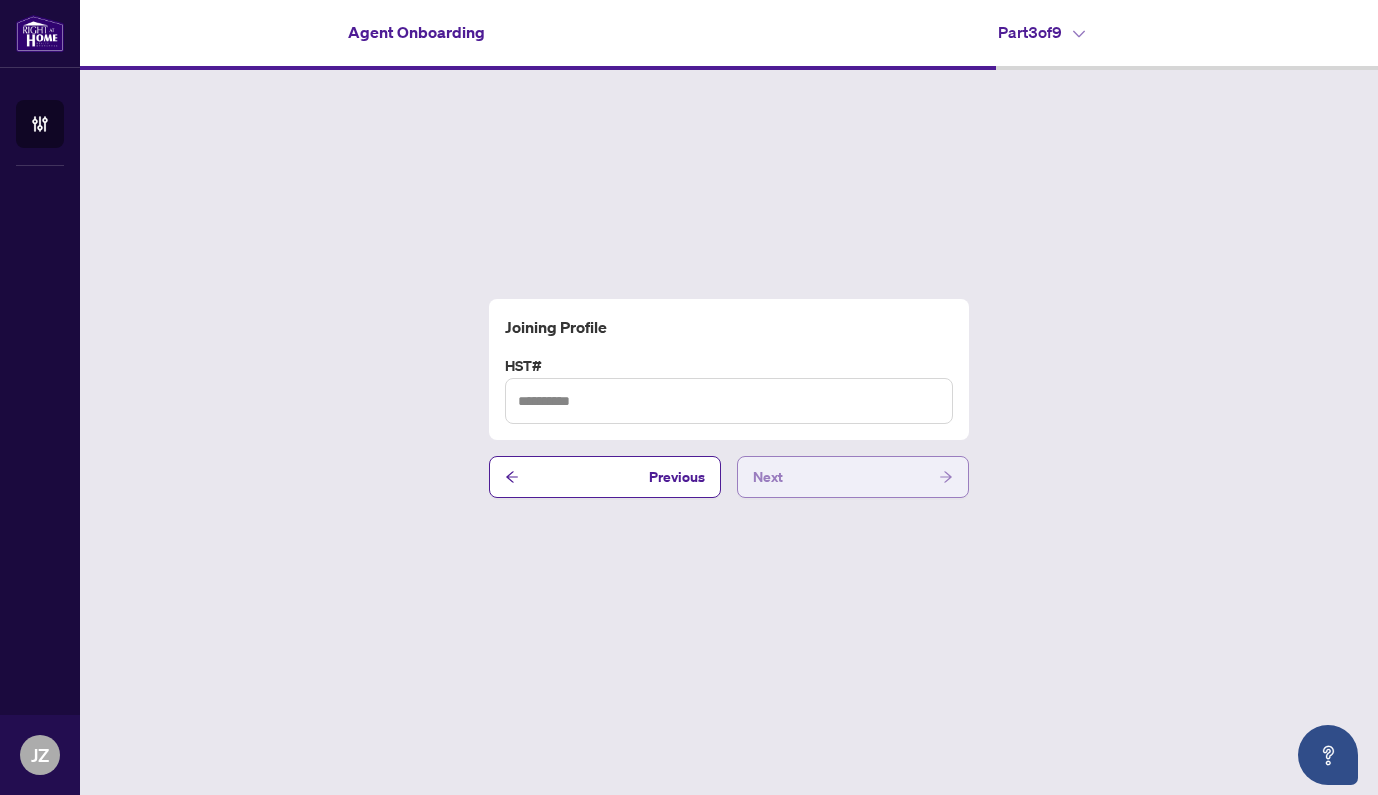 click on "Next" at bounding box center (853, 477) 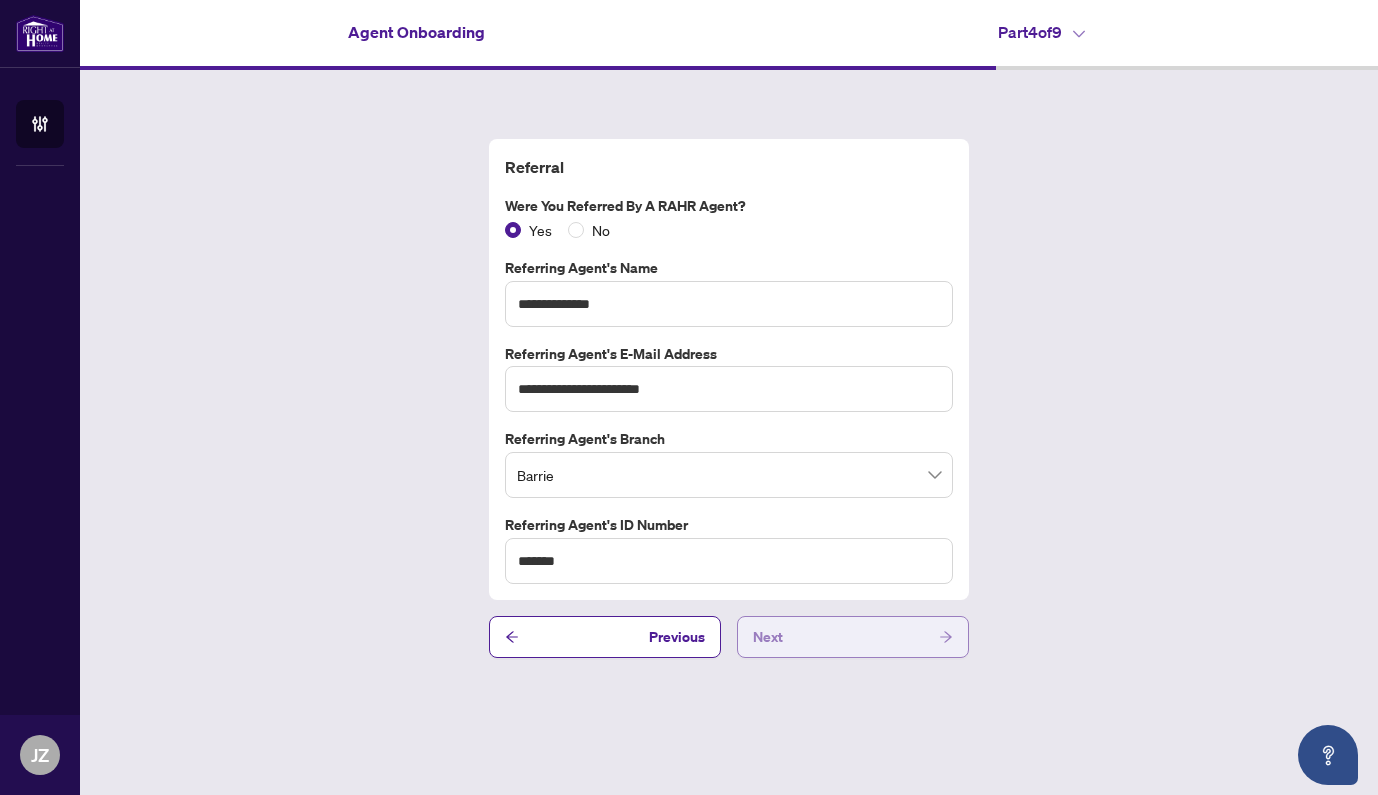 click on "Next" at bounding box center (853, 637) 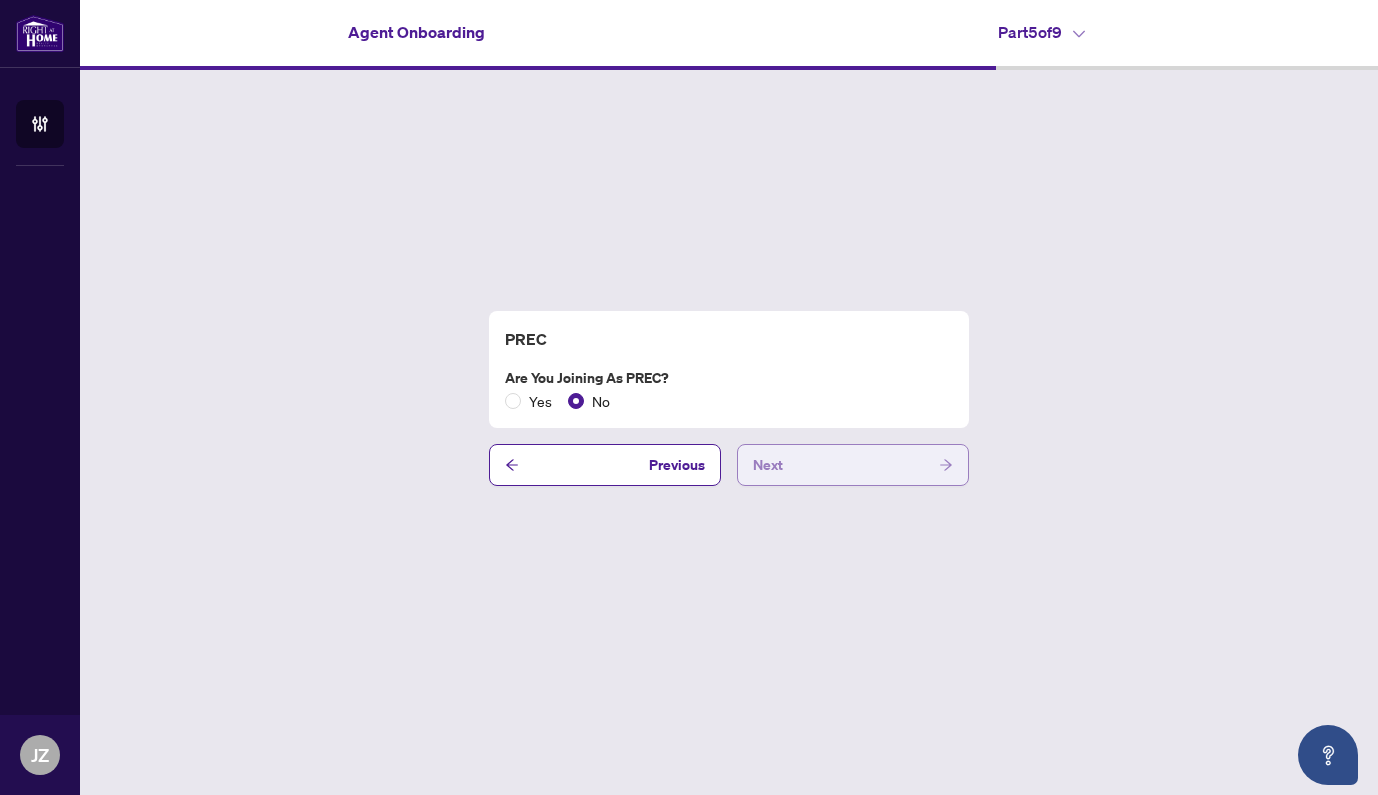 click on "Next" at bounding box center [853, 465] 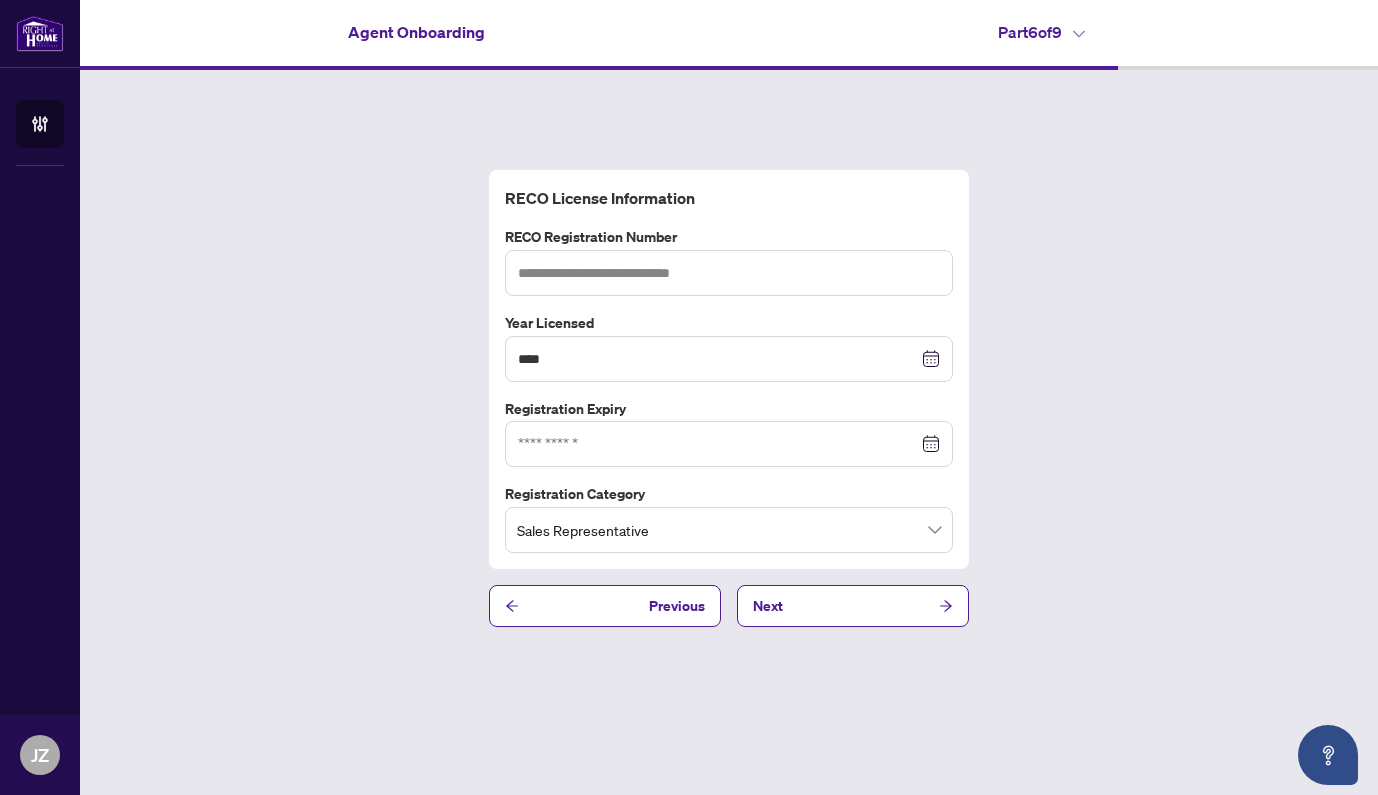 click at bounding box center [729, 444] 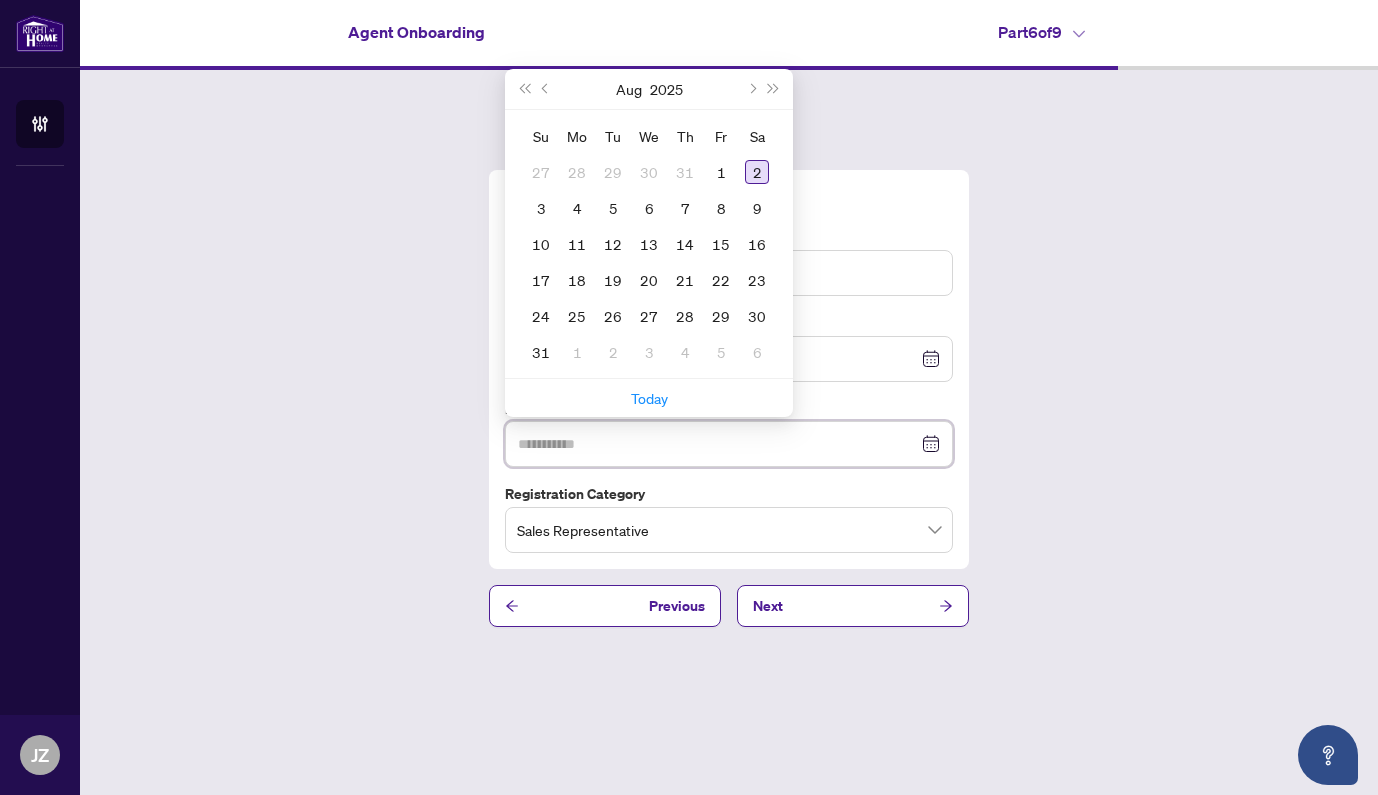 type on "**********" 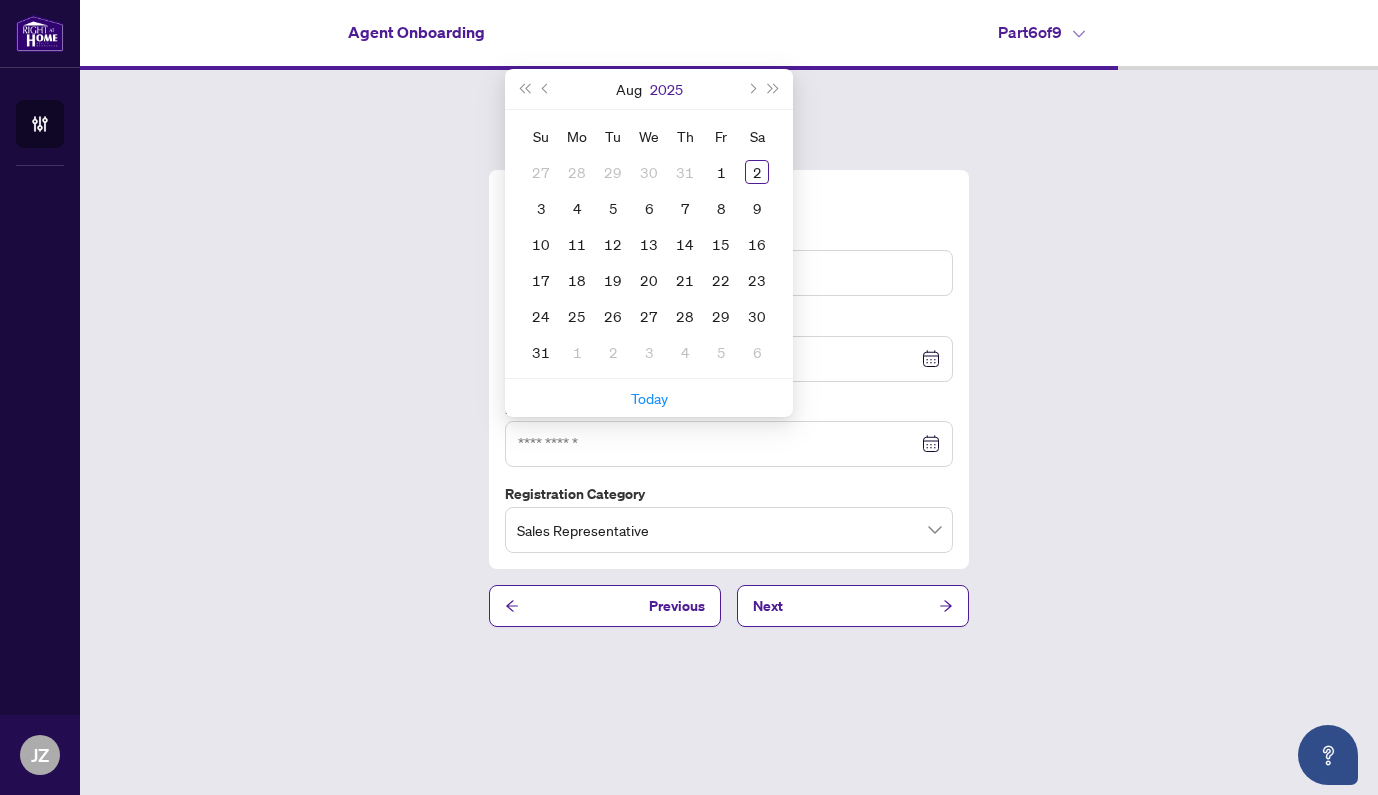 click on "2025" at bounding box center (666, 89) 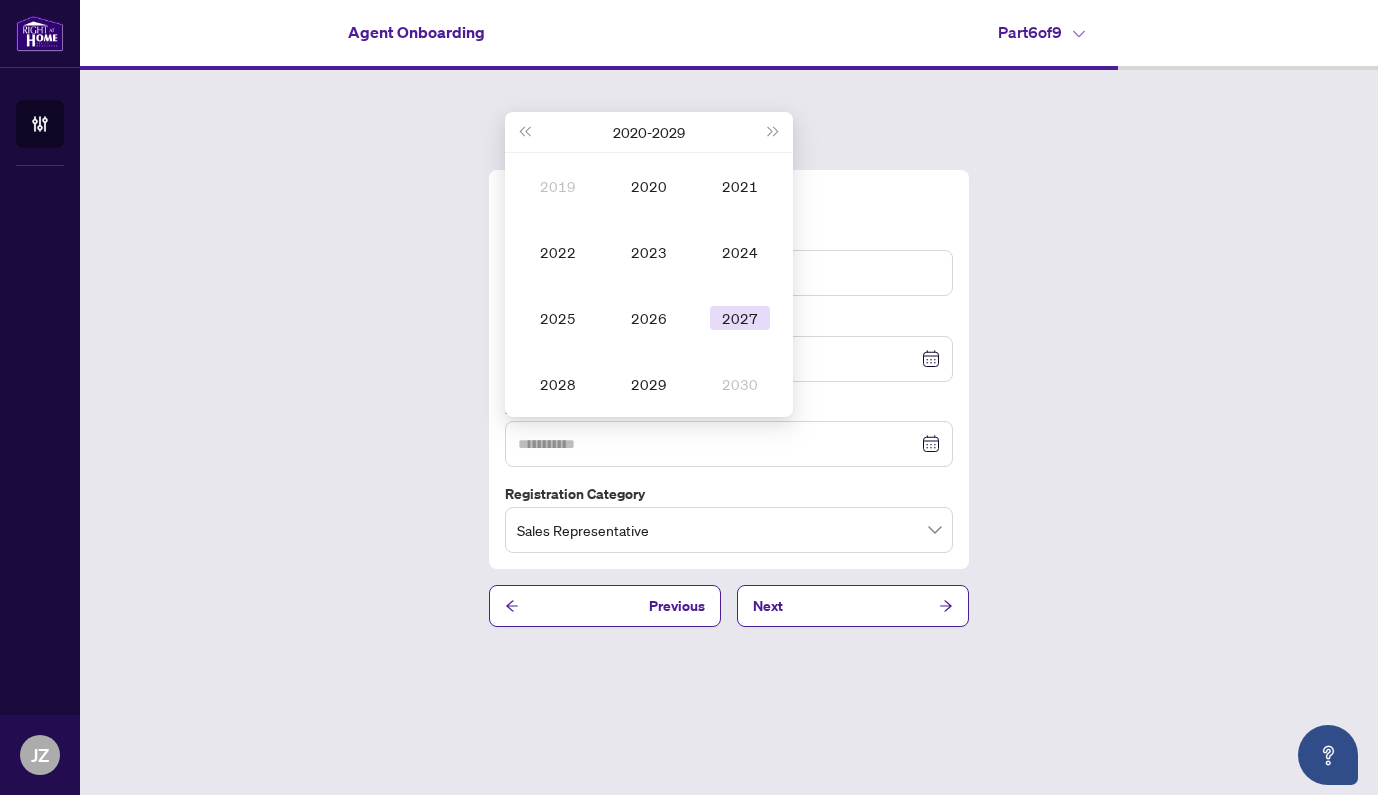 click on "2027" at bounding box center (740, 318) 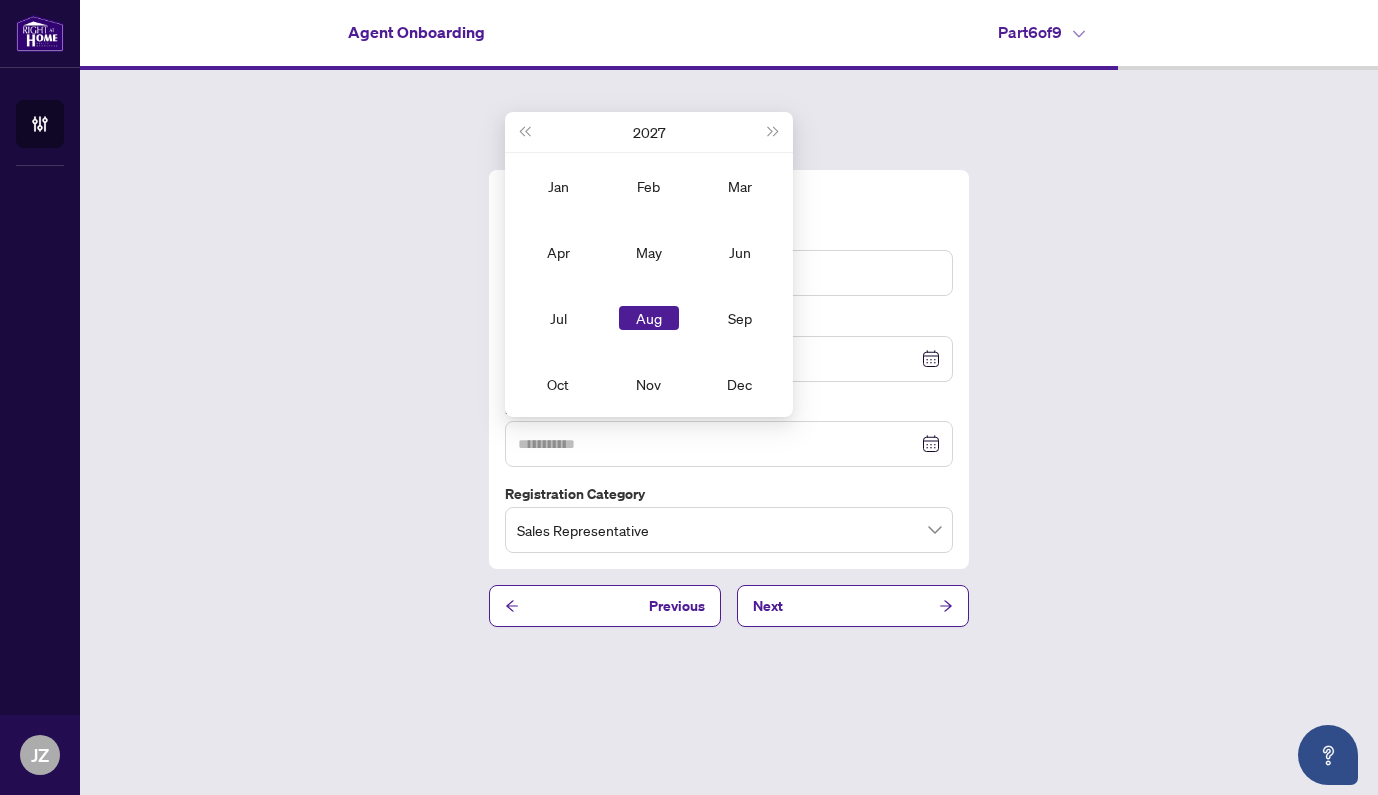 click on "Aug" at bounding box center [649, 318] 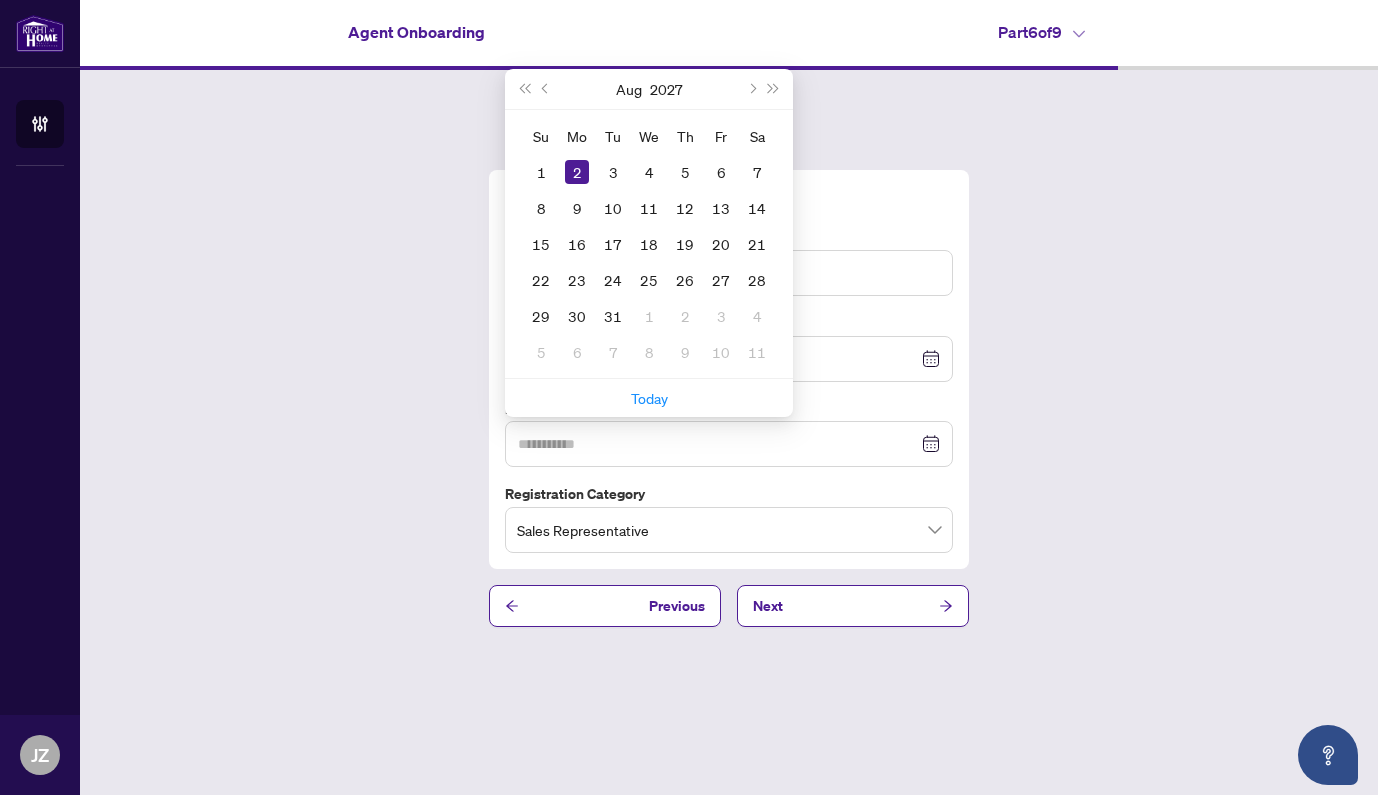 type on "**********" 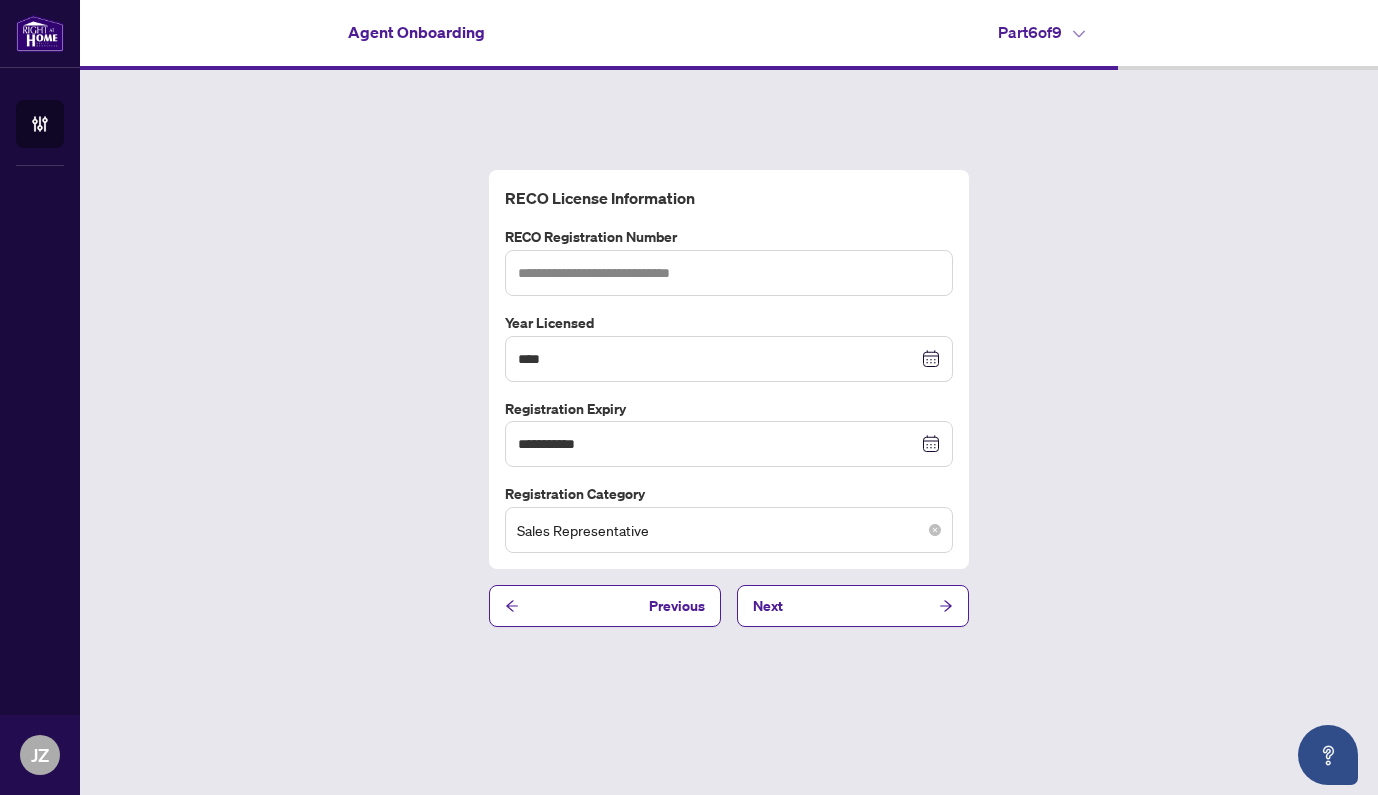 click on "Sales Representative" at bounding box center (729, 530) 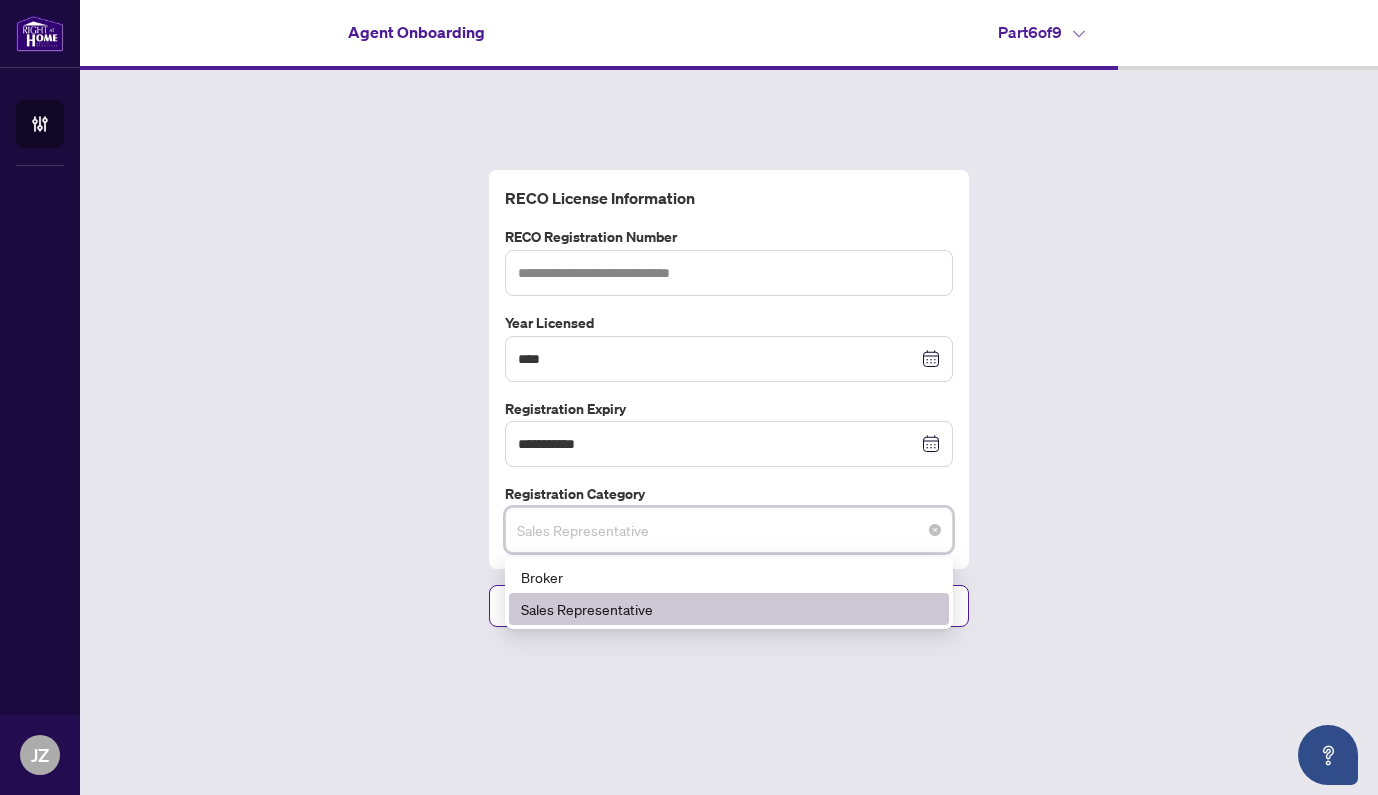 click on "Sales Representative" at bounding box center (729, 609) 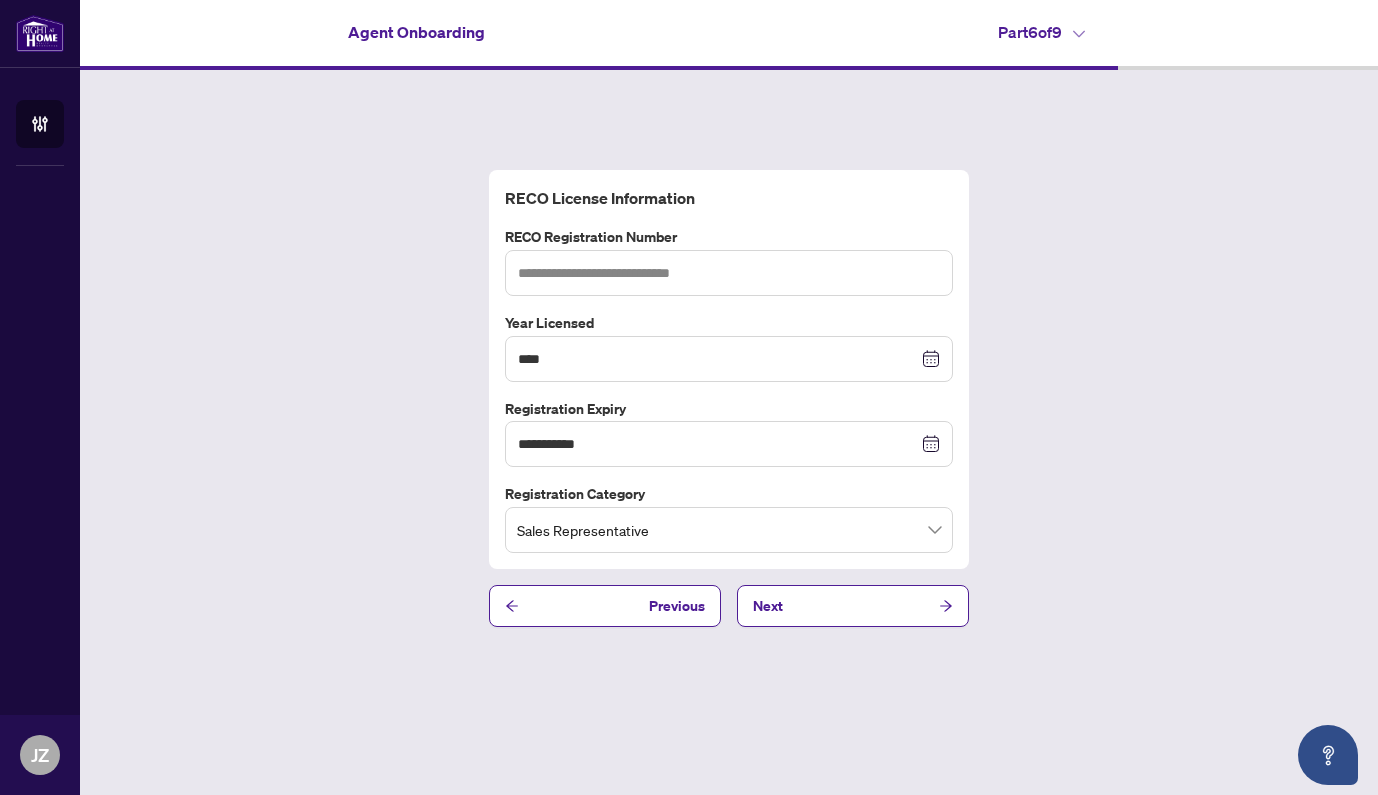 click on "**********" at bounding box center (729, 398) 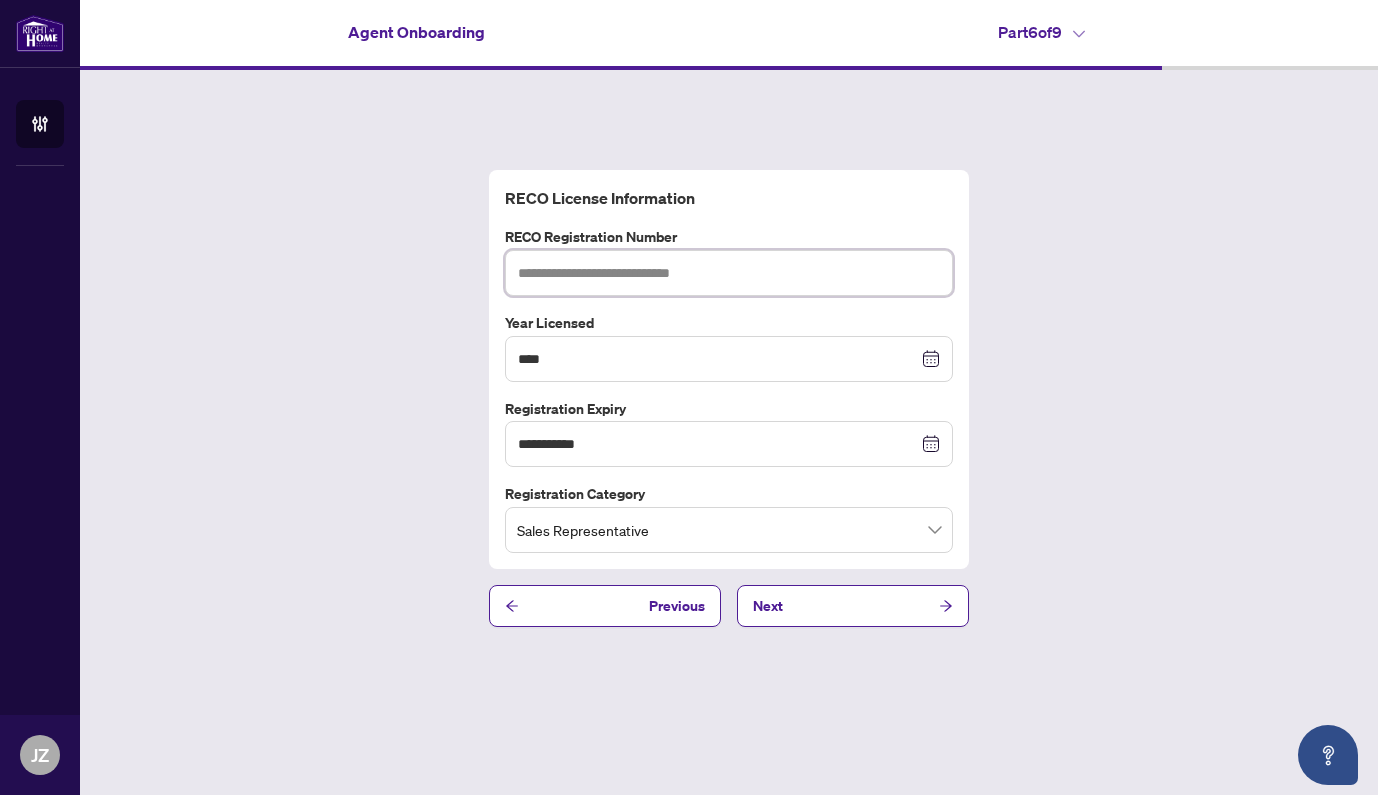 click at bounding box center (729, 273) 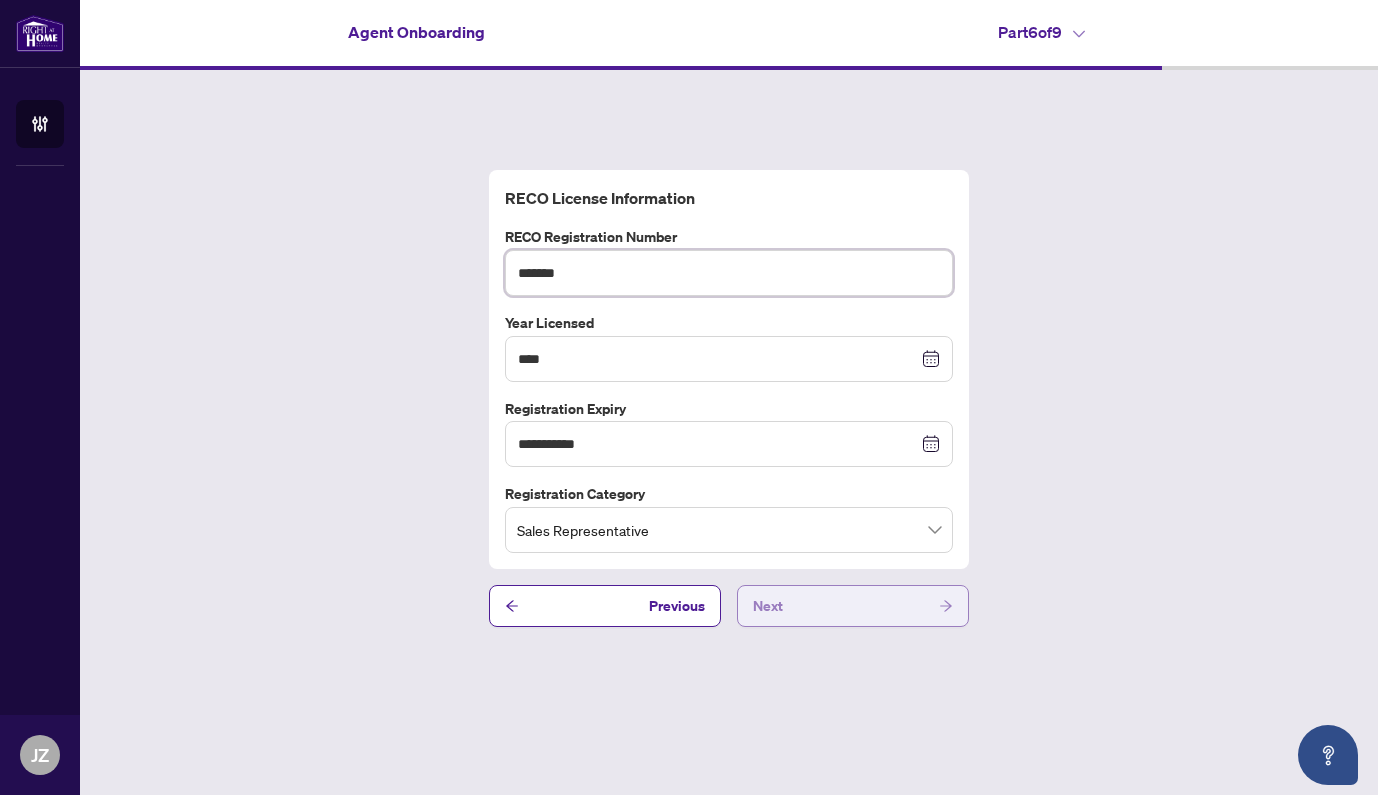 type on "*******" 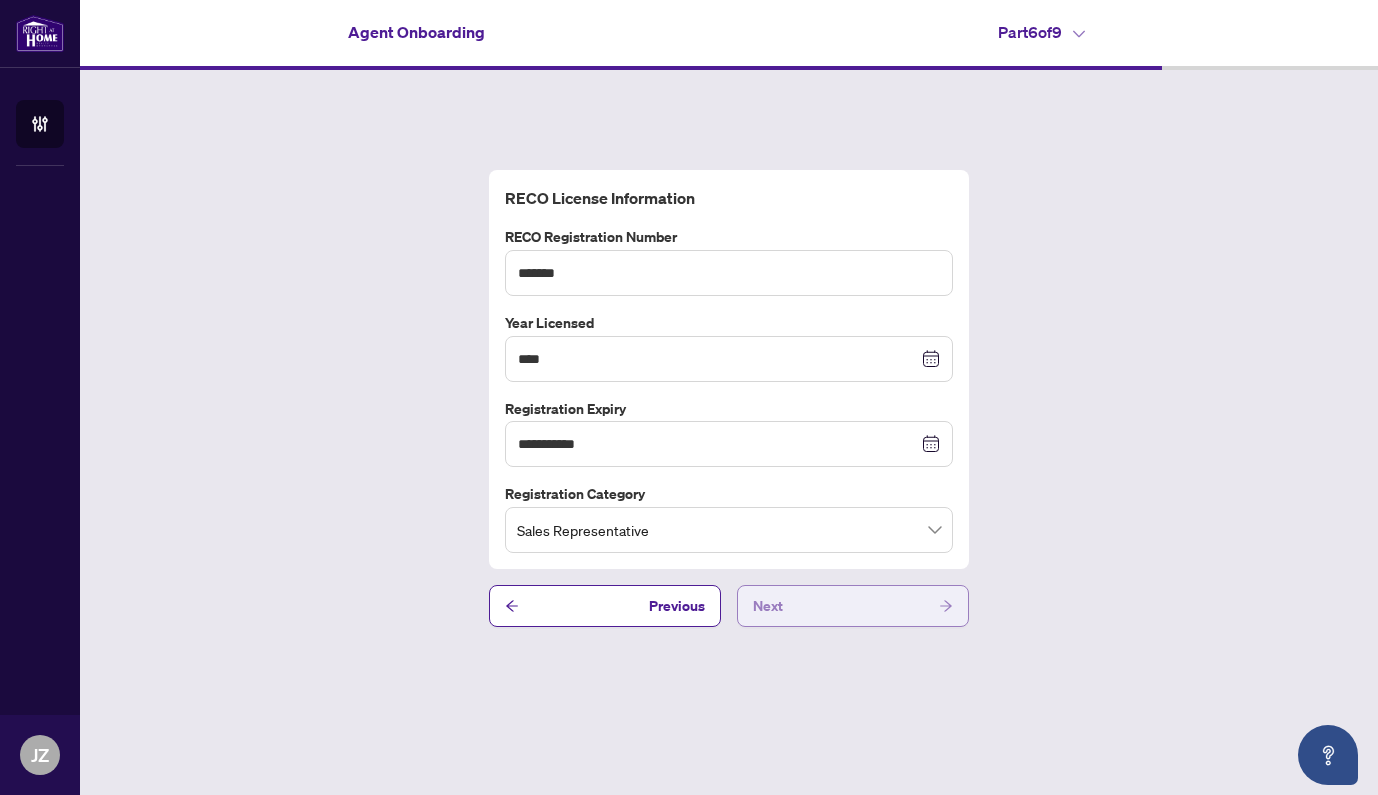 click on "Next" at bounding box center [853, 606] 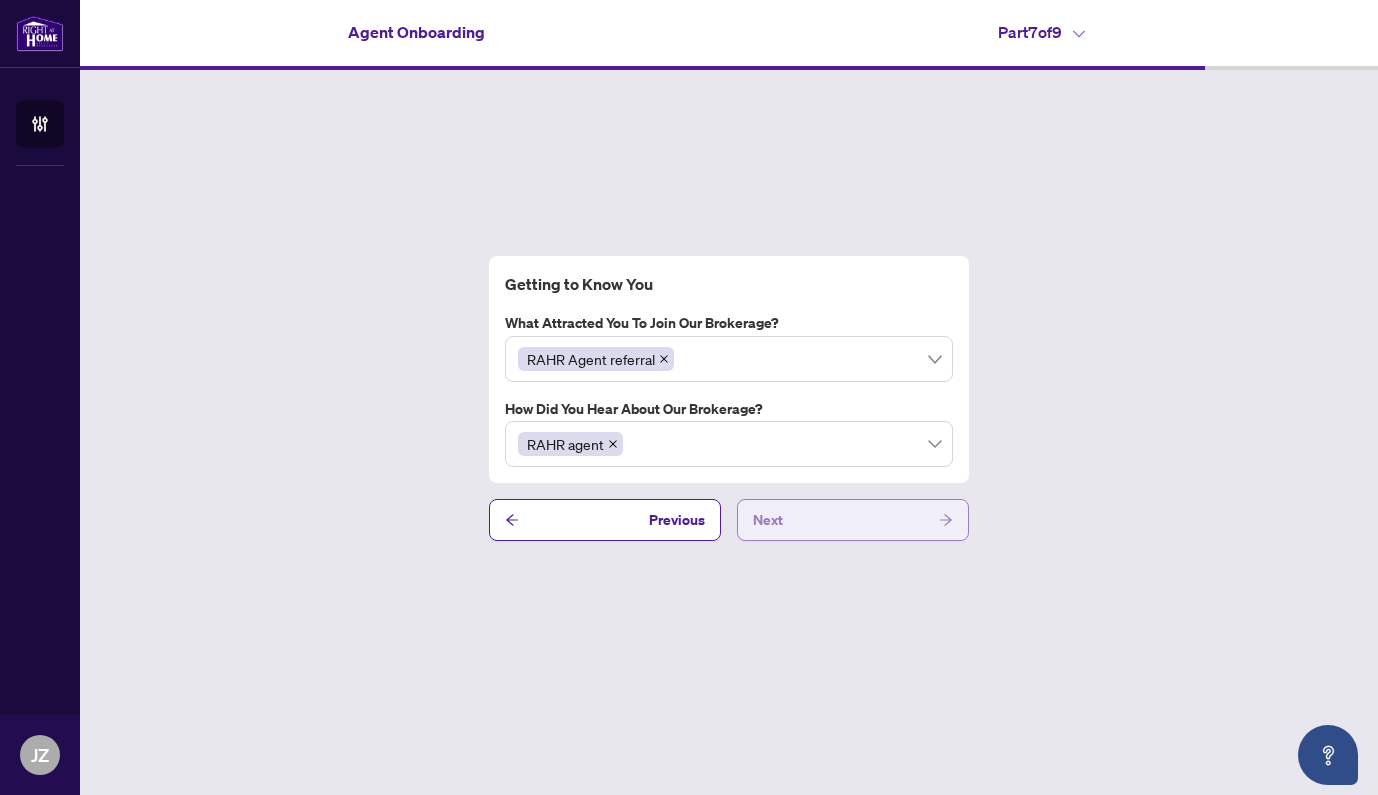 click on "Next" at bounding box center [768, 520] 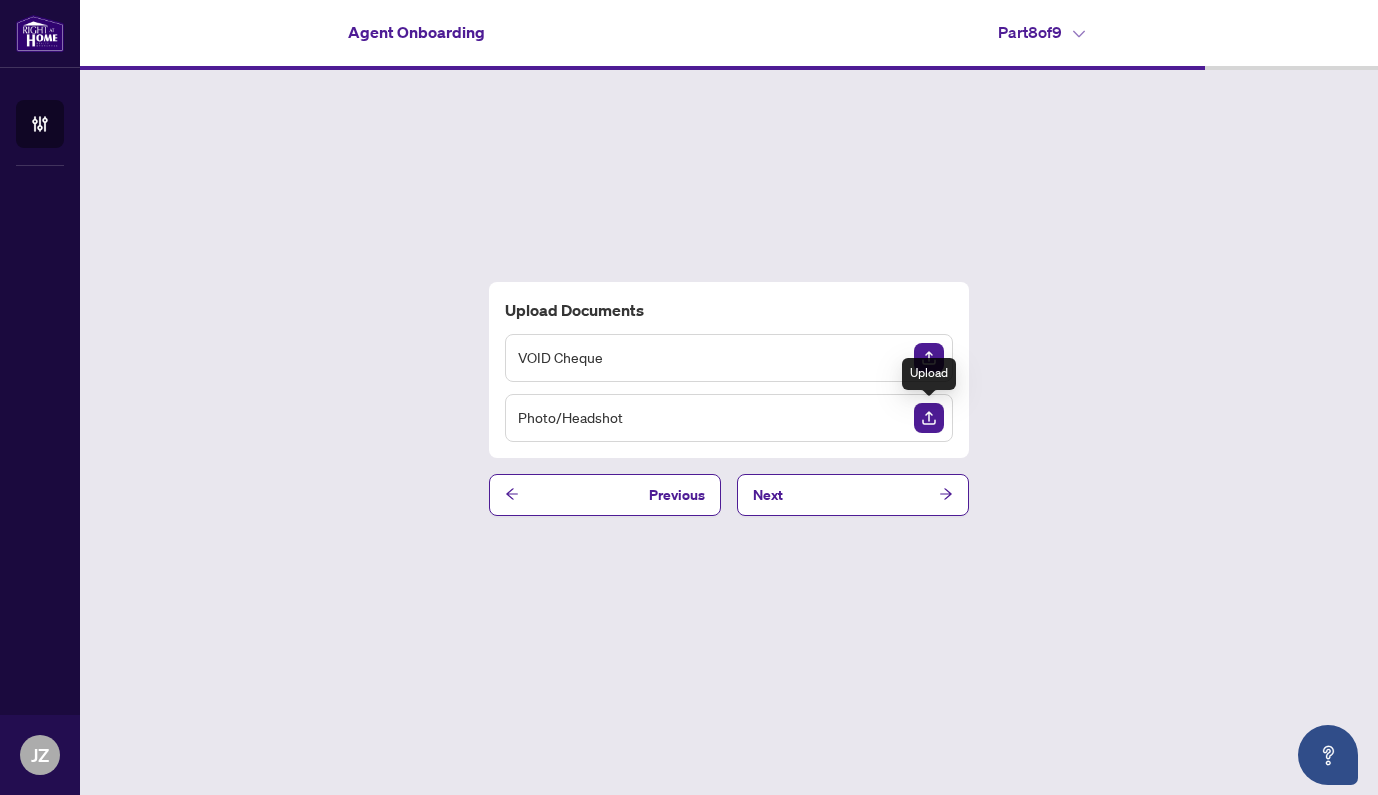 click at bounding box center (929, 418) 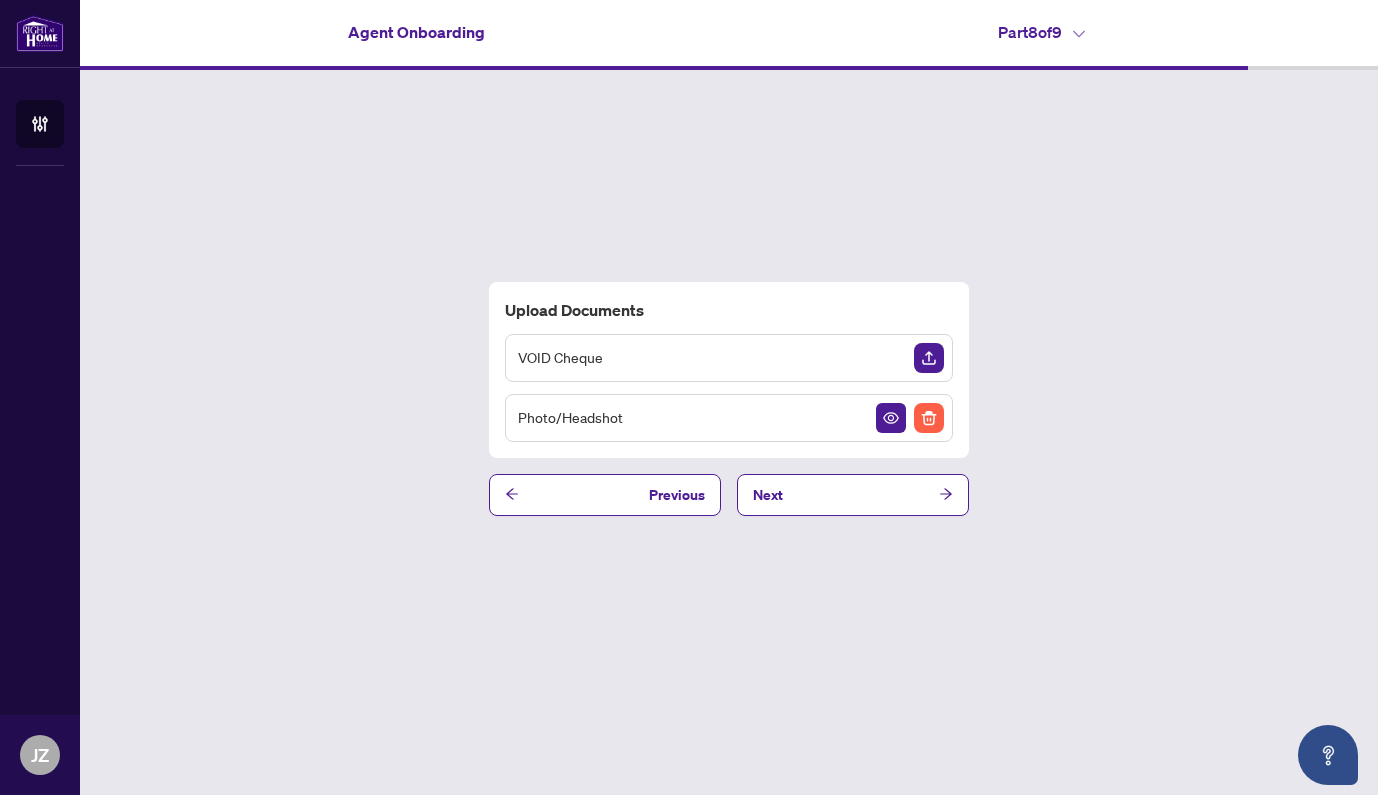 click at bounding box center [929, 358] 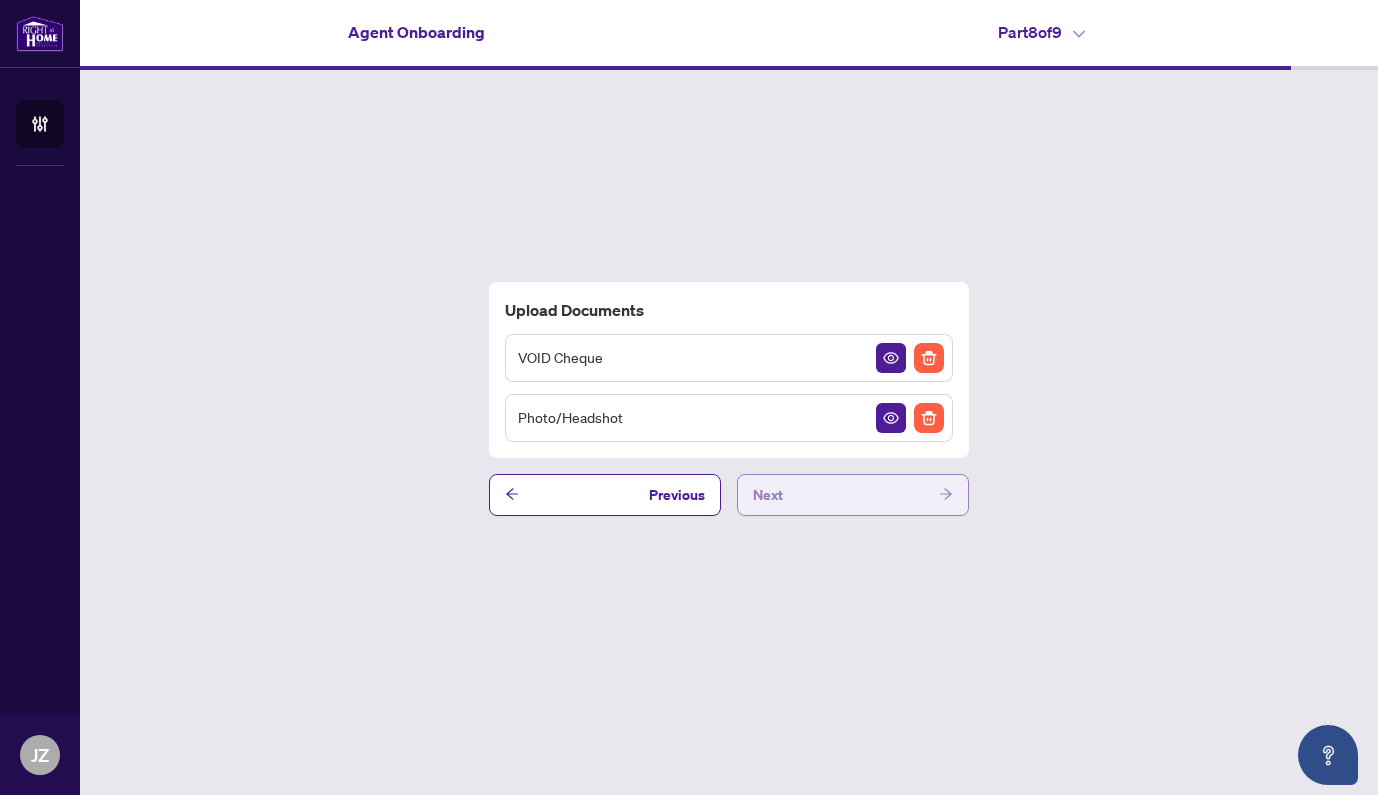 click on "Next" at bounding box center (853, 495) 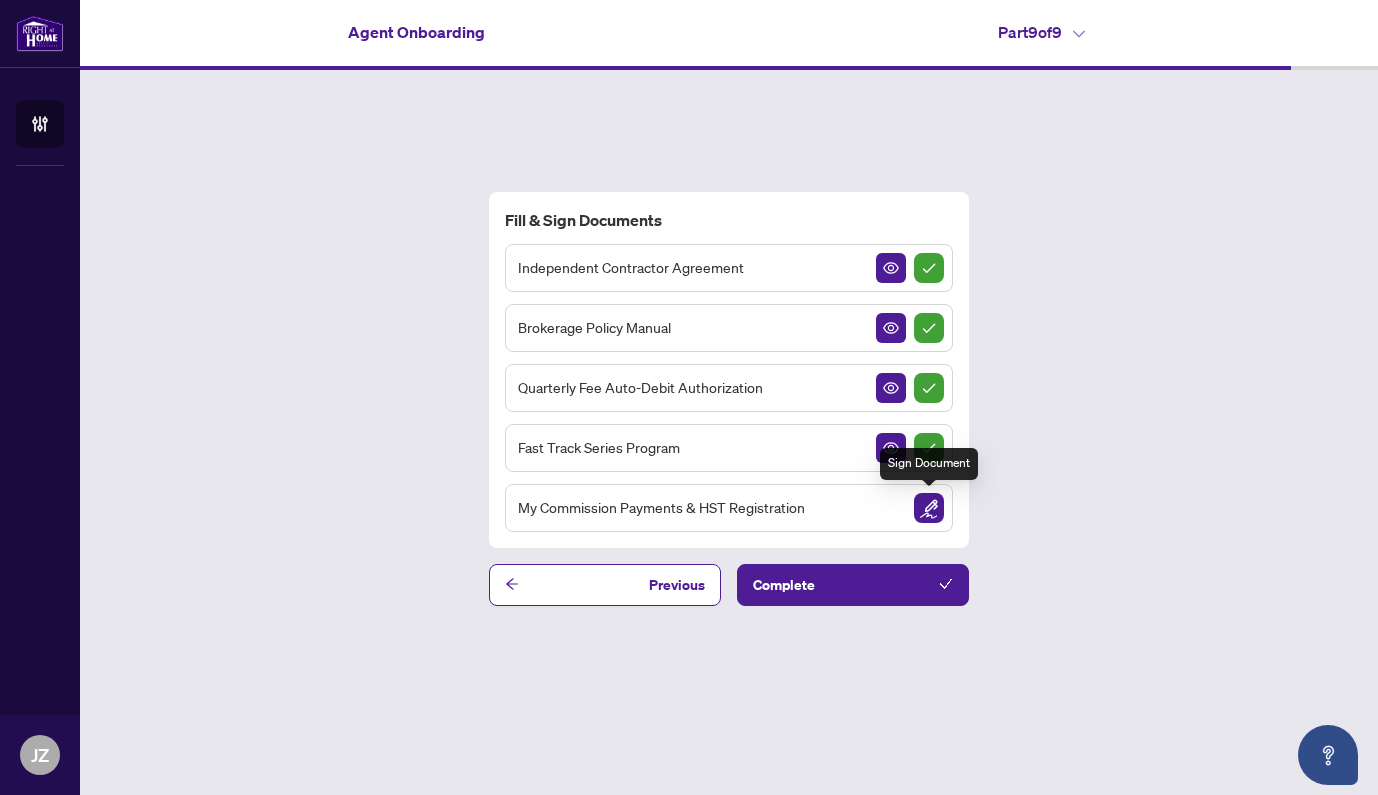 click at bounding box center (929, 508) 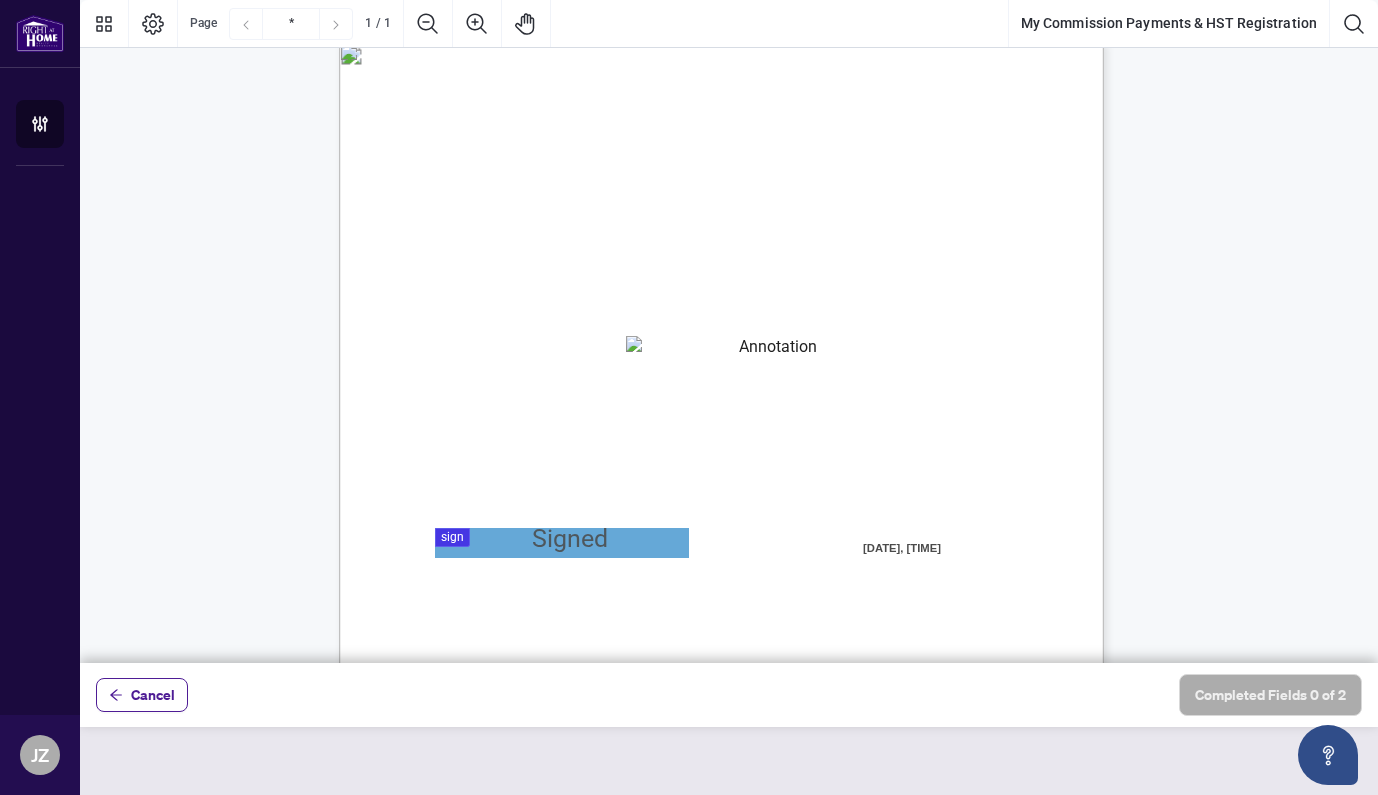 scroll, scrollTop: 33, scrollLeft: 0, axis: vertical 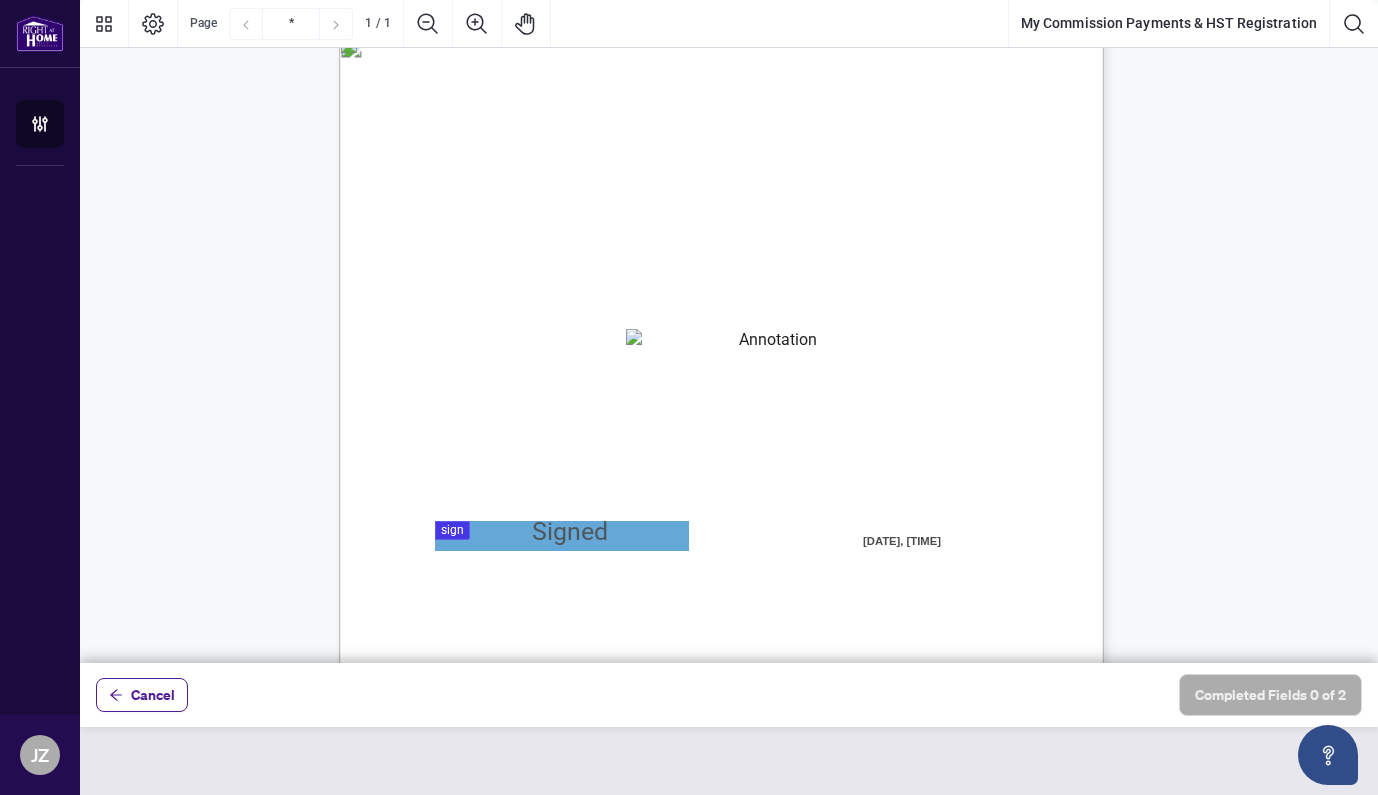 click at bounding box center [769, 344] 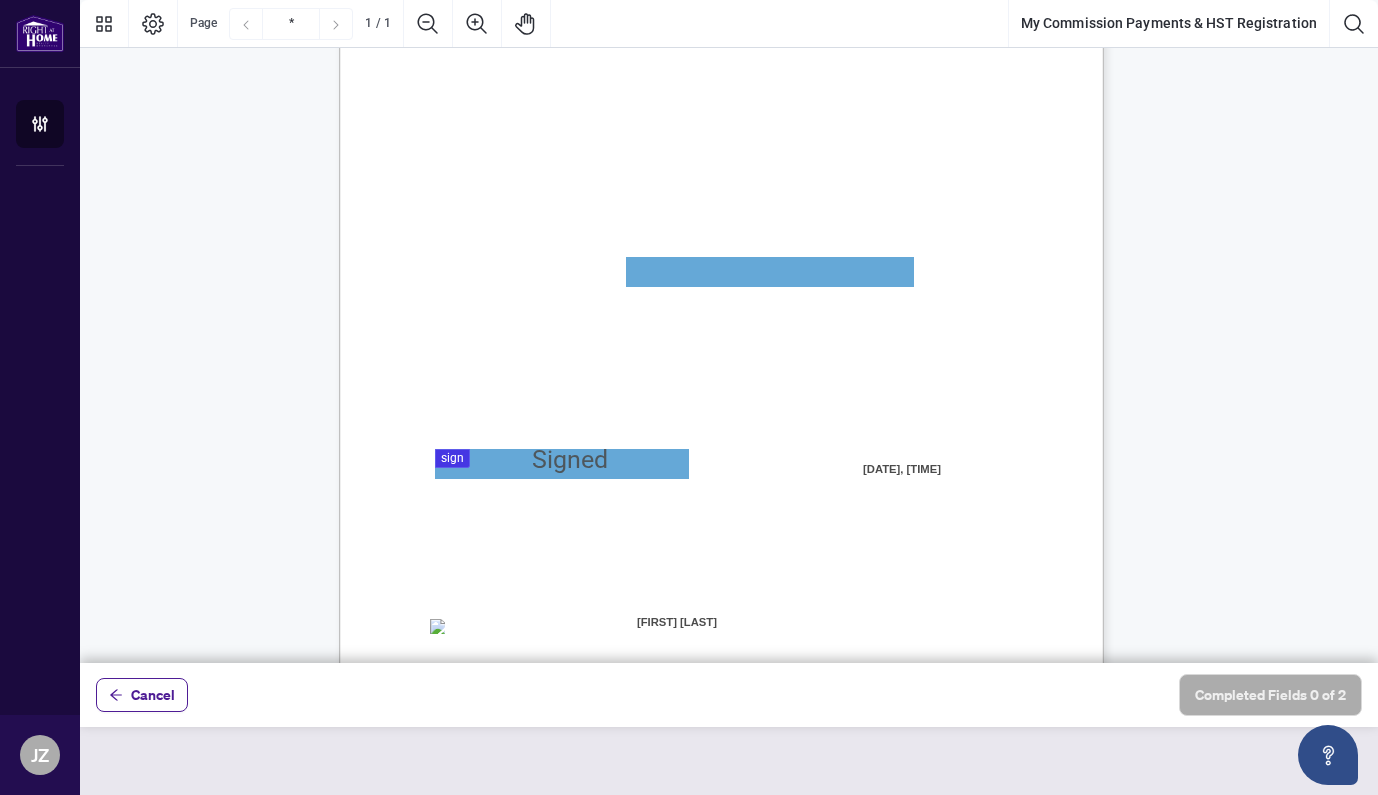 scroll, scrollTop: 112, scrollLeft: 0, axis: vertical 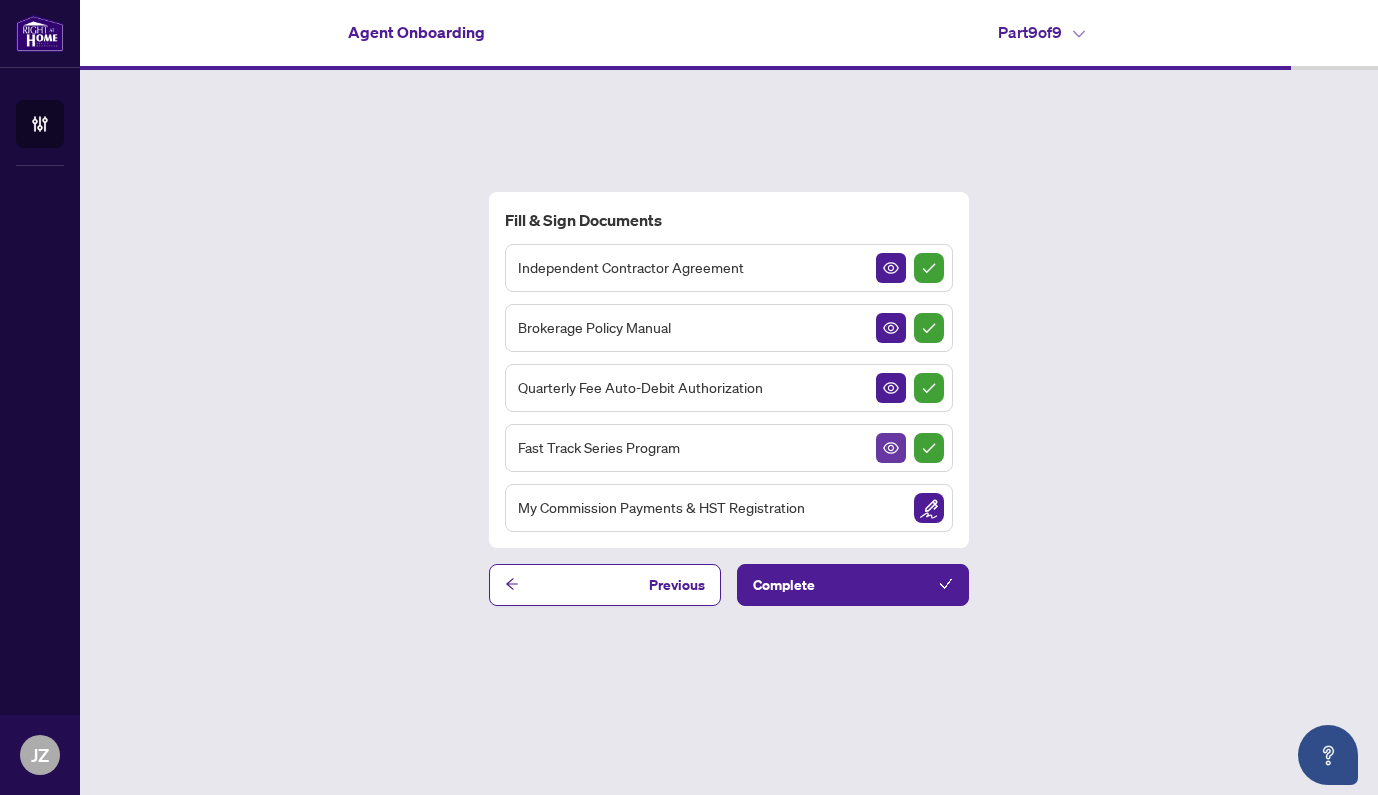 click 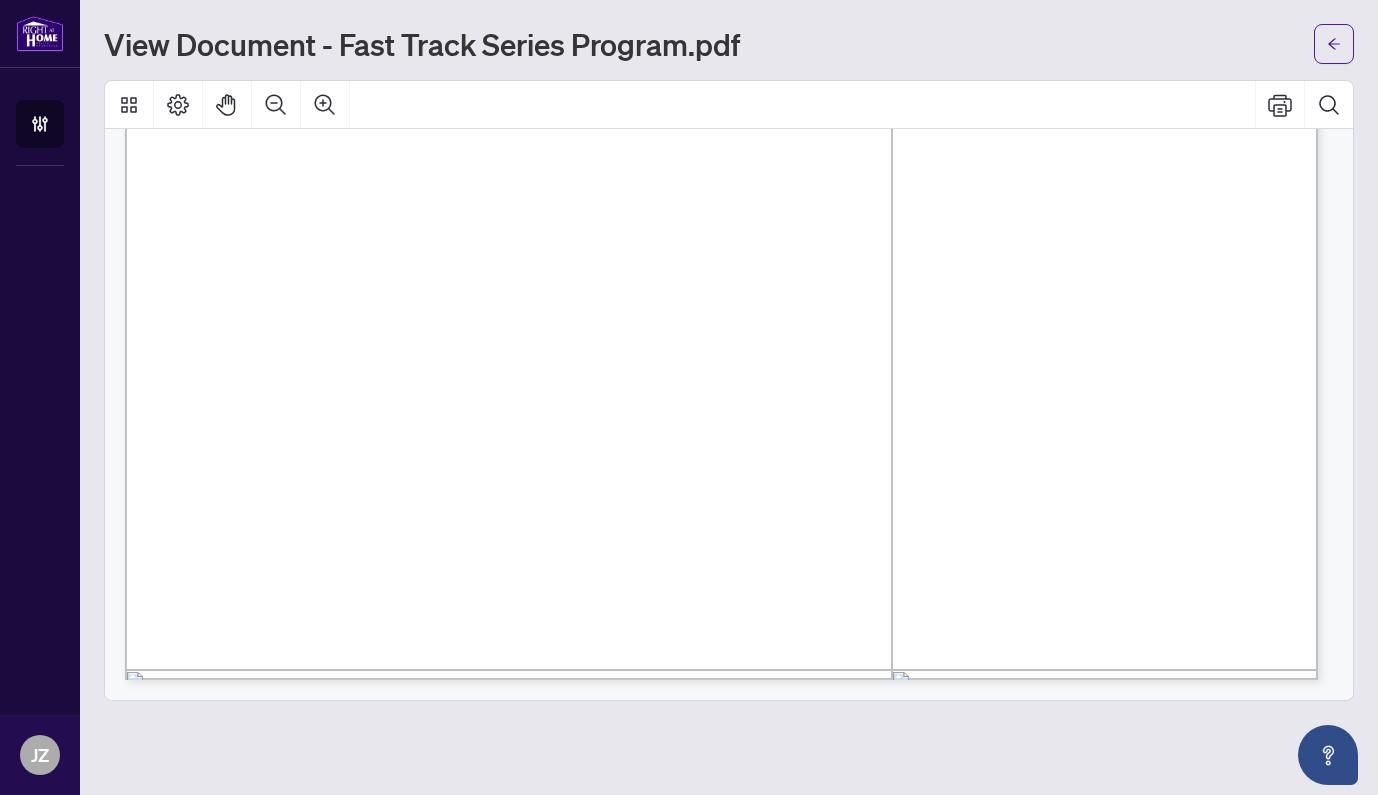 scroll, scrollTop: 1013, scrollLeft: 0, axis: vertical 